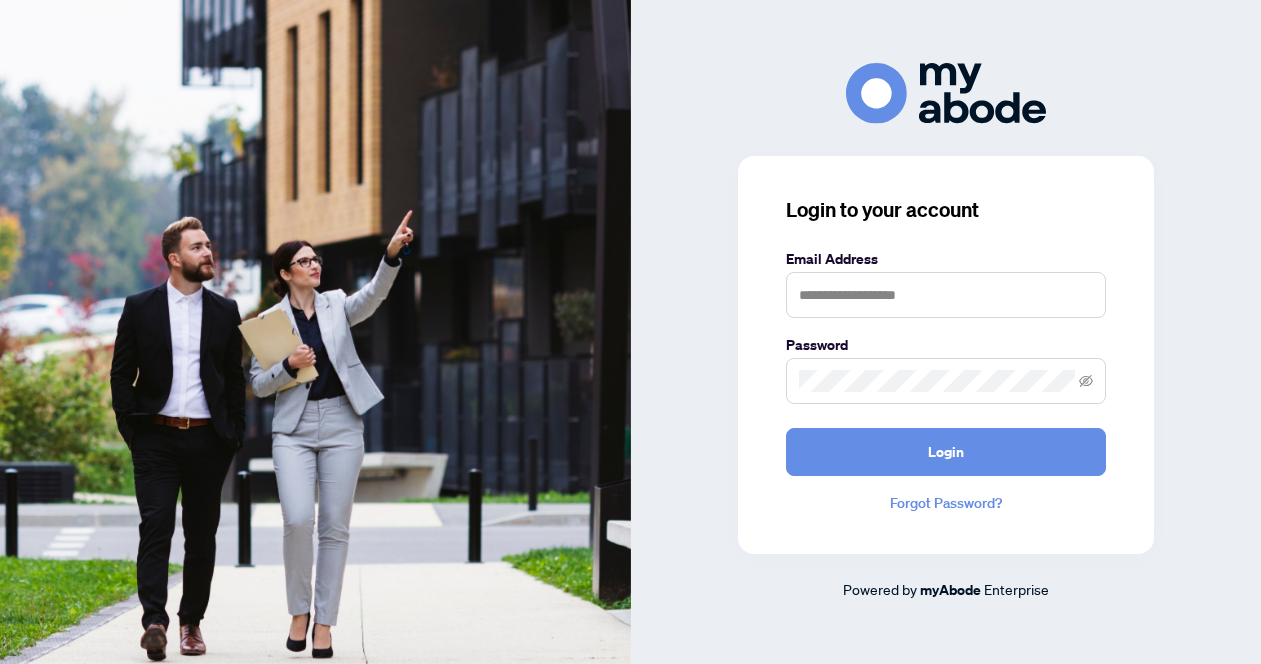 scroll, scrollTop: 0, scrollLeft: 0, axis: both 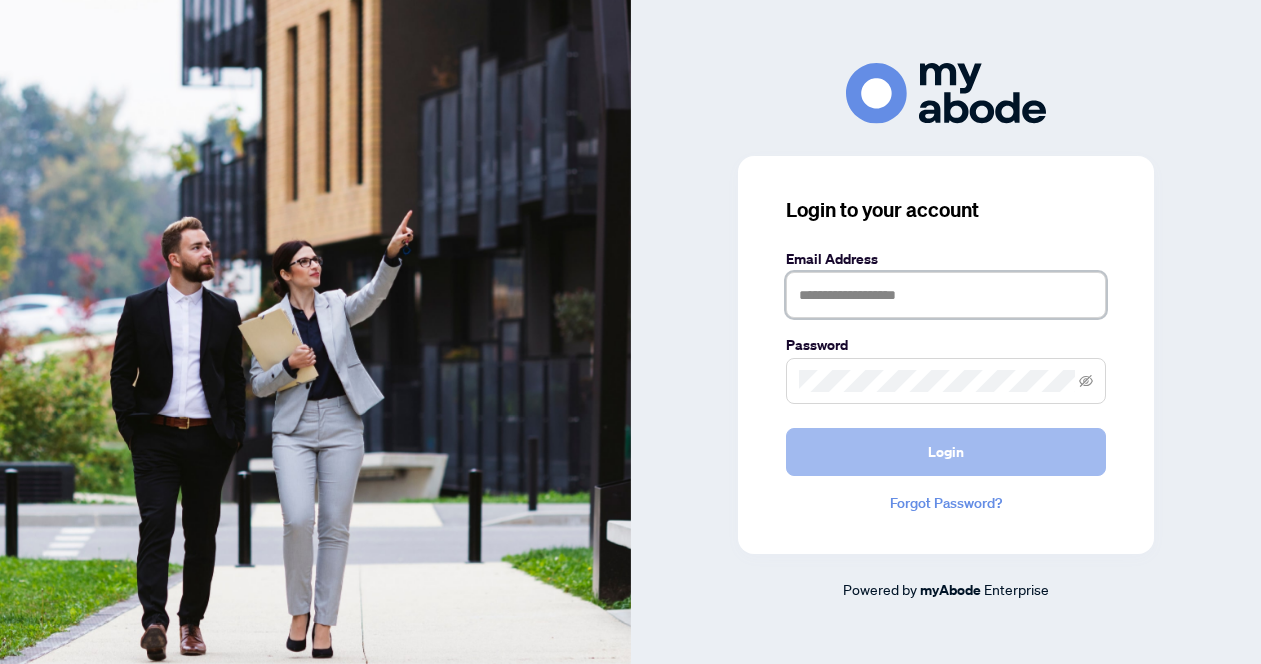 type on "**********" 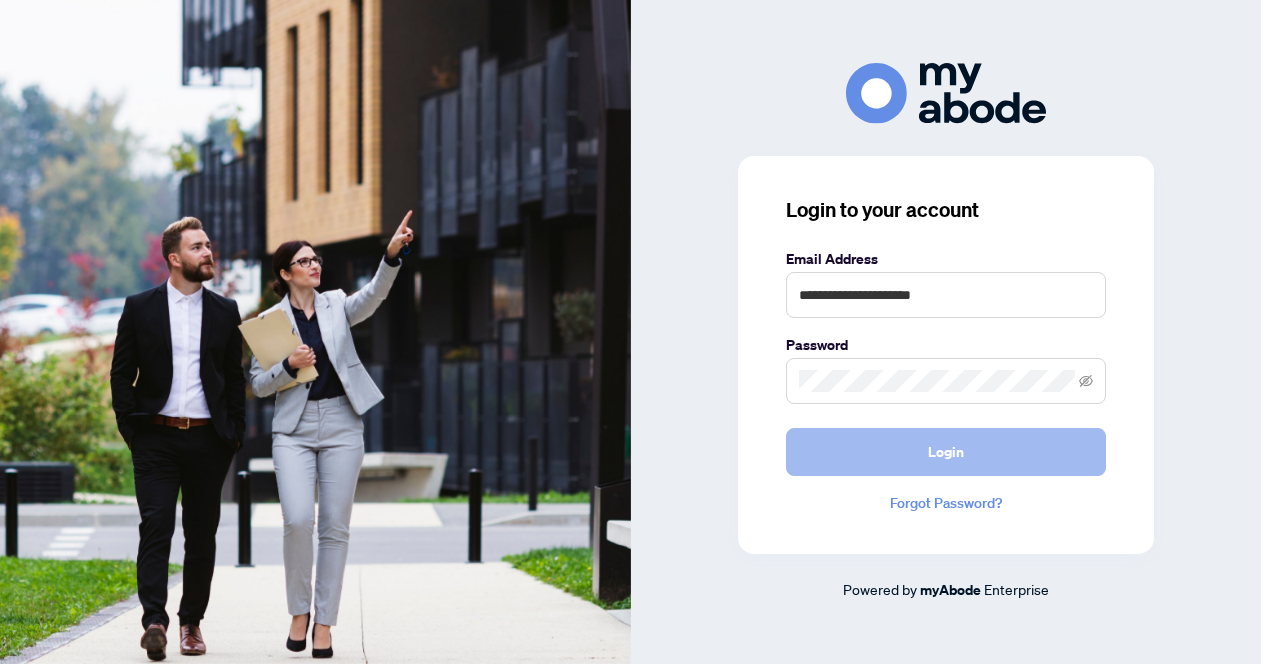 click on "Login" at bounding box center [946, 452] 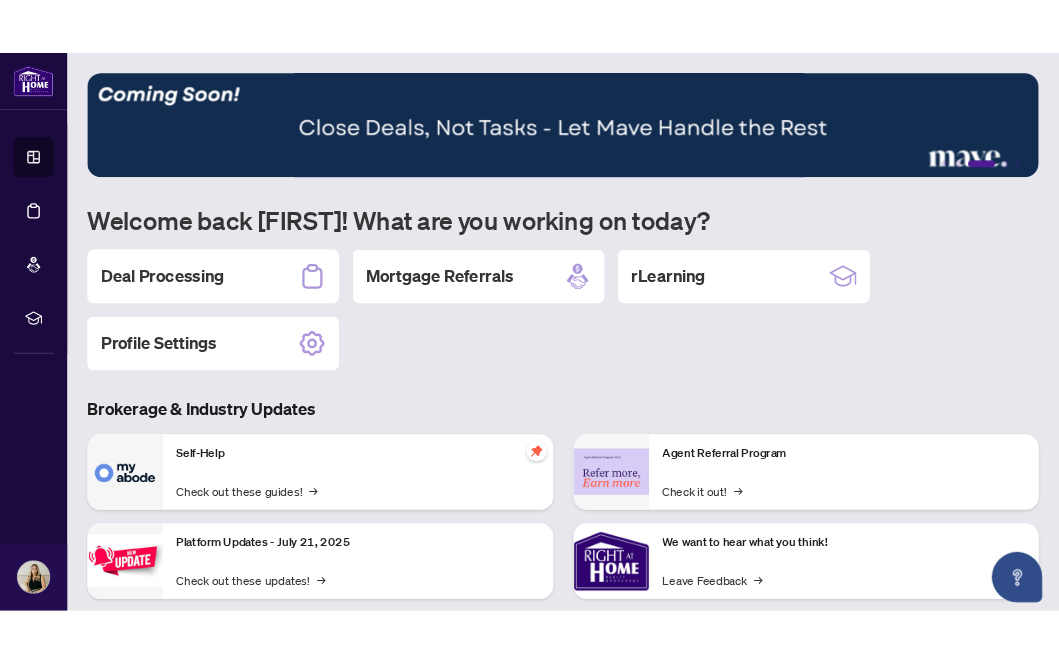 scroll, scrollTop: 0, scrollLeft: 0, axis: both 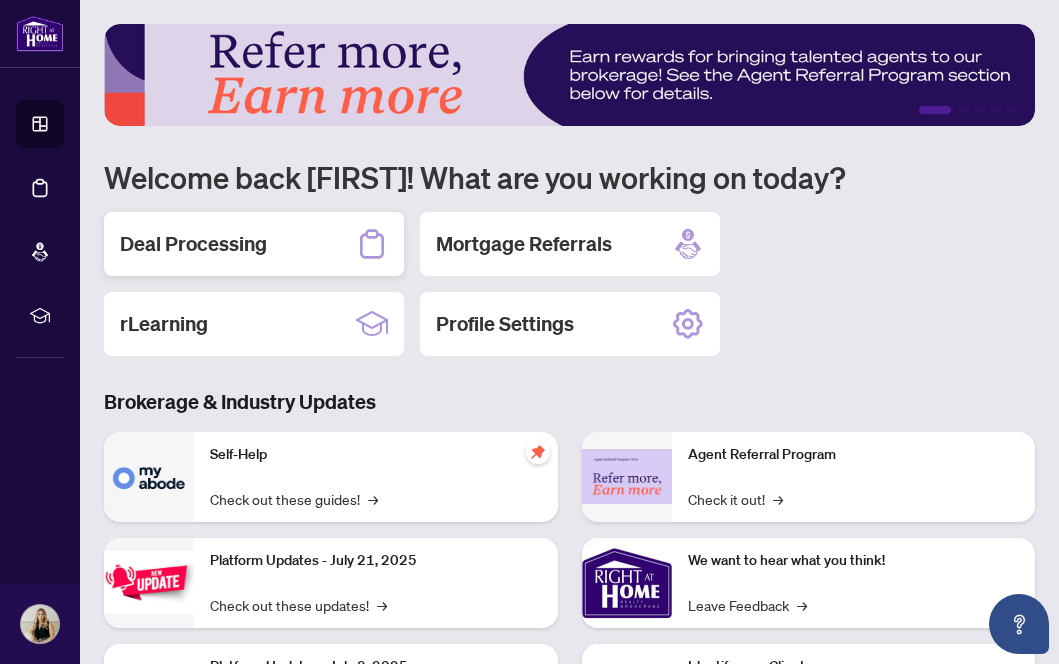 click on "Deal Processing" at bounding box center [254, 244] 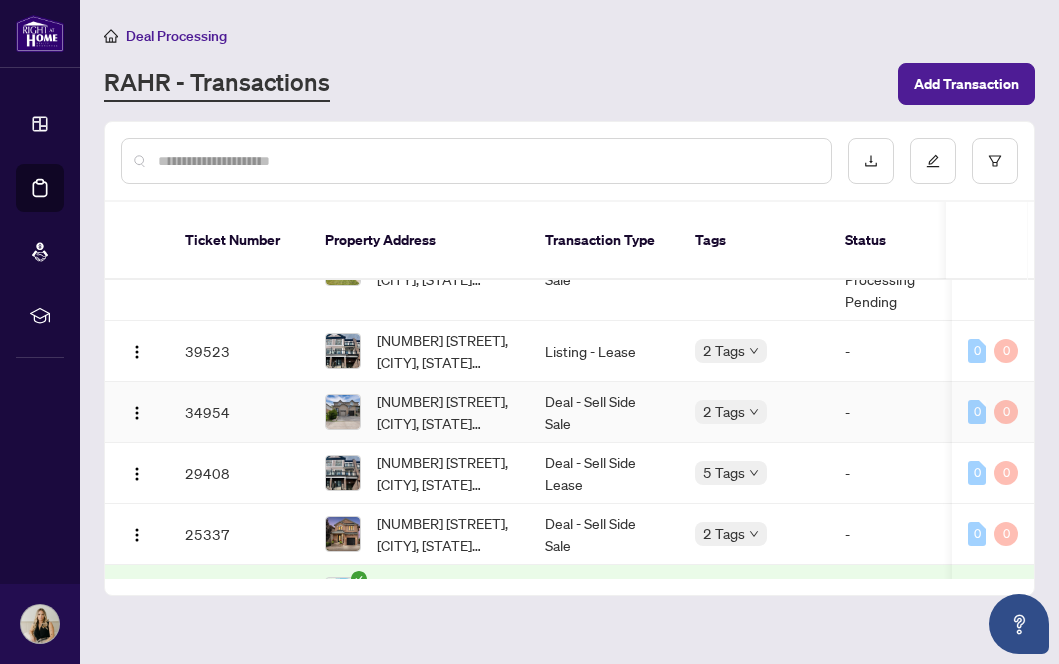 scroll, scrollTop: 0, scrollLeft: 0, axis: both 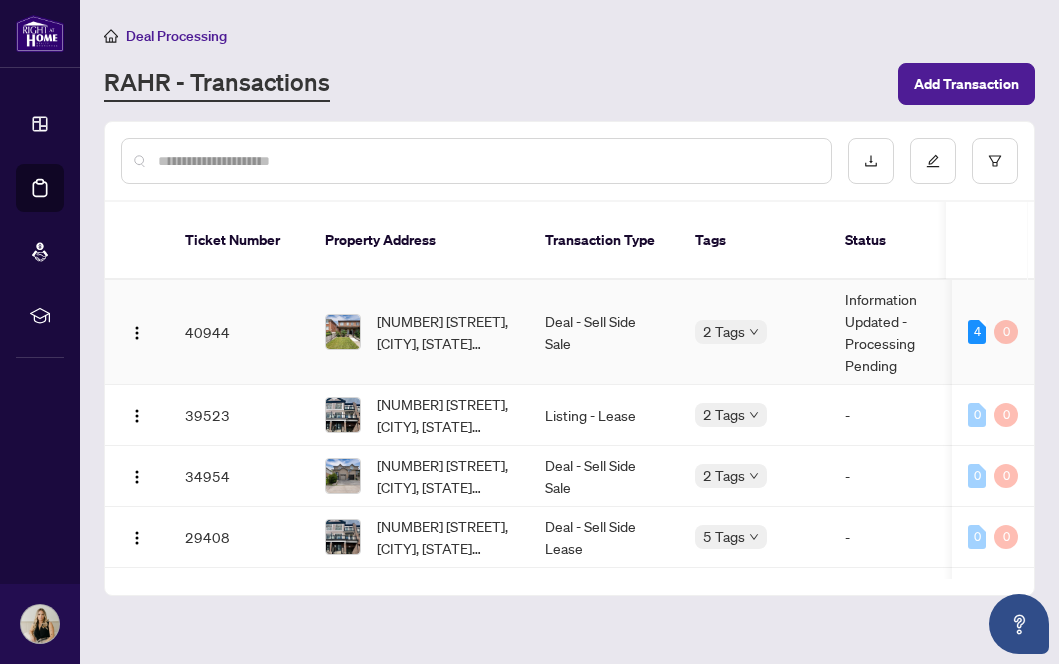 click on "[NUMBER] [STREET], [CITY], [STATE] [POSTAL_CODE], [COUNTRY]" at bounding box center (419, 332) 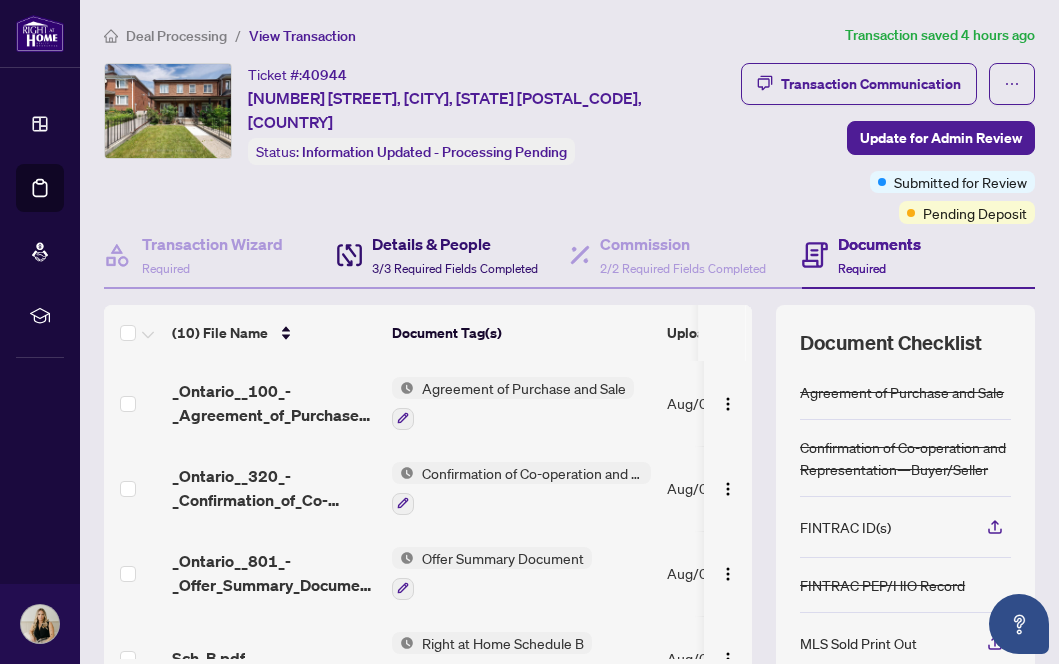 click on "Details & People" at bounding box center (455, 244) 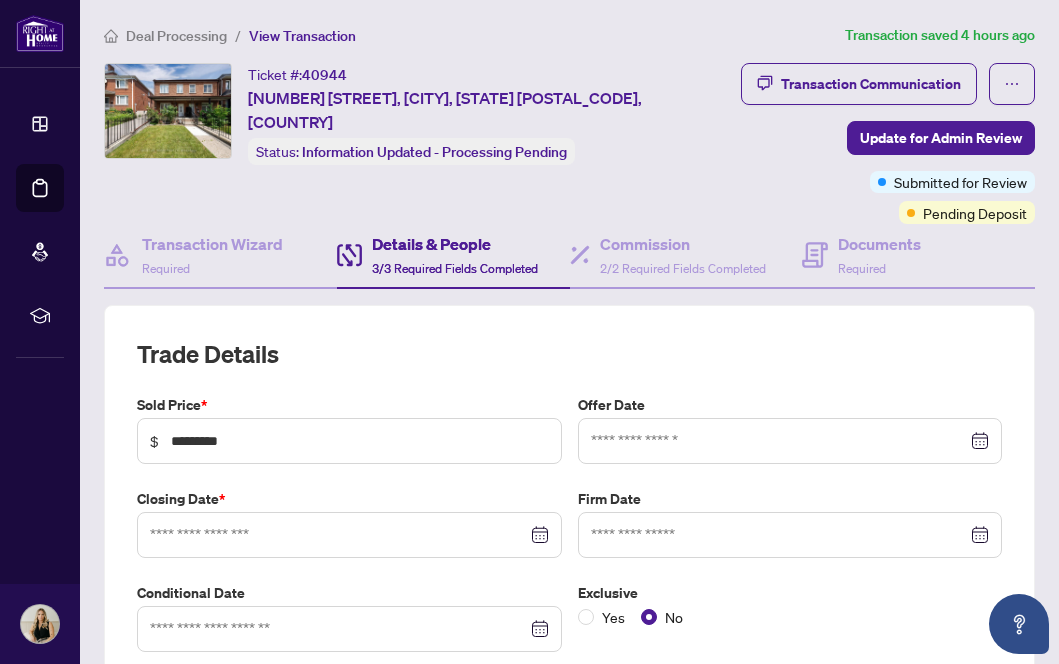 type on "**********" 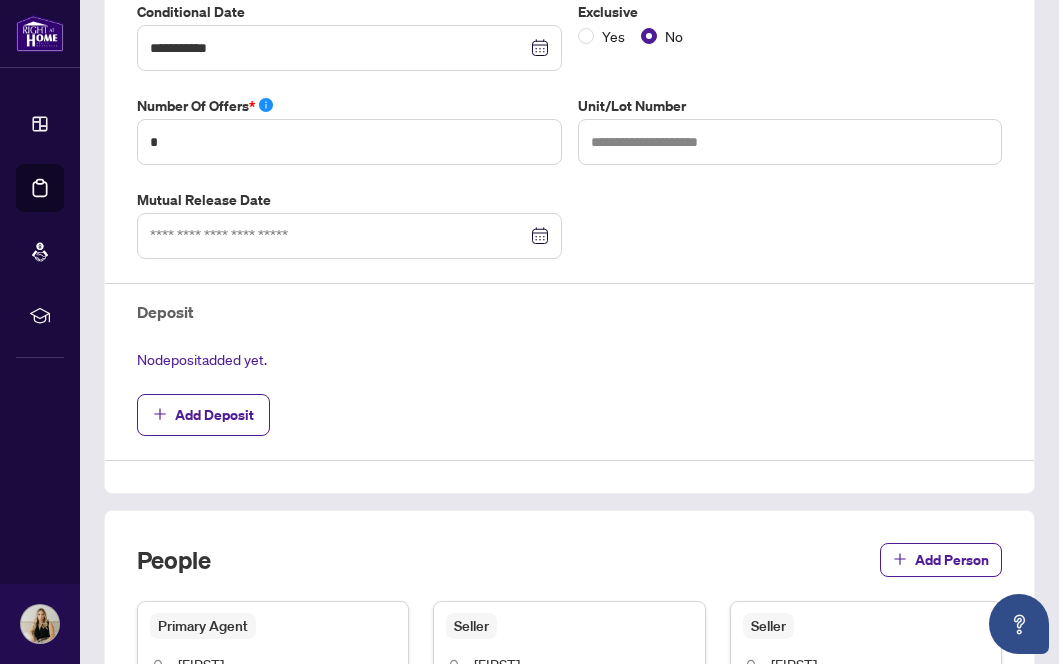 scroll, scrollTop: 587, scrollLeft: 0, axis: vertical 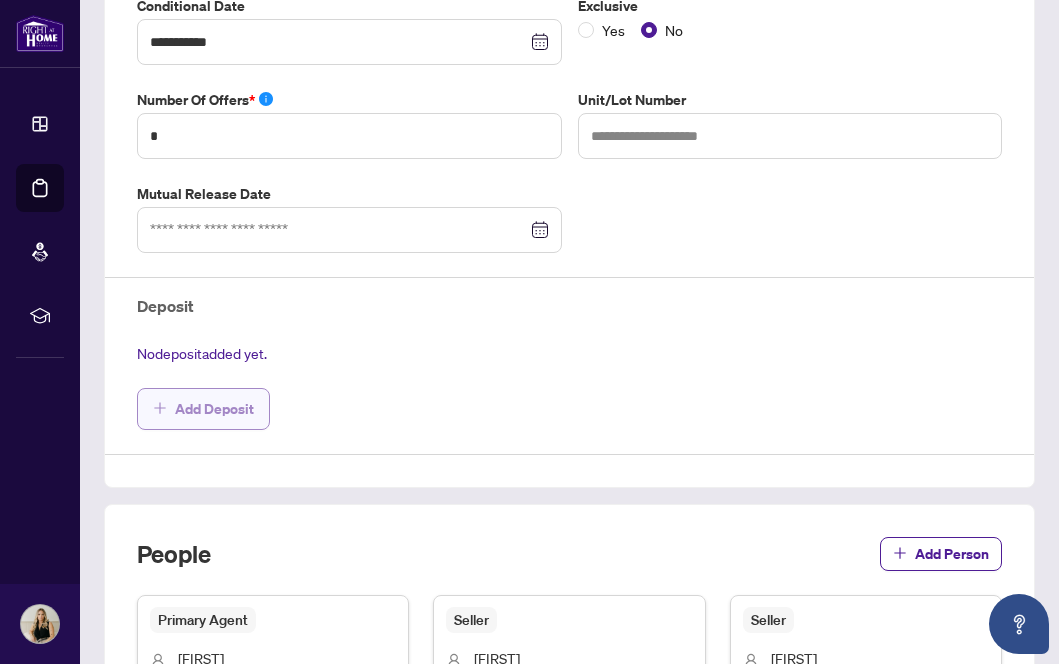 click on "Add Deposit" at bounding box center (214, 409) 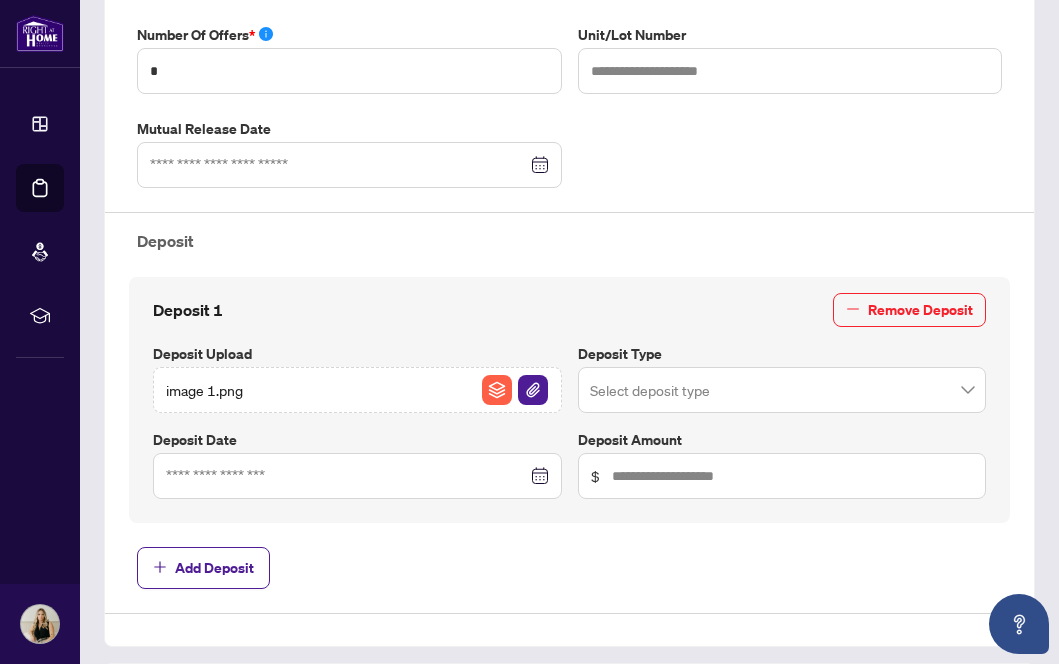 scroll, scrollTop: 657, scrollLeft: 0, axis: vertical 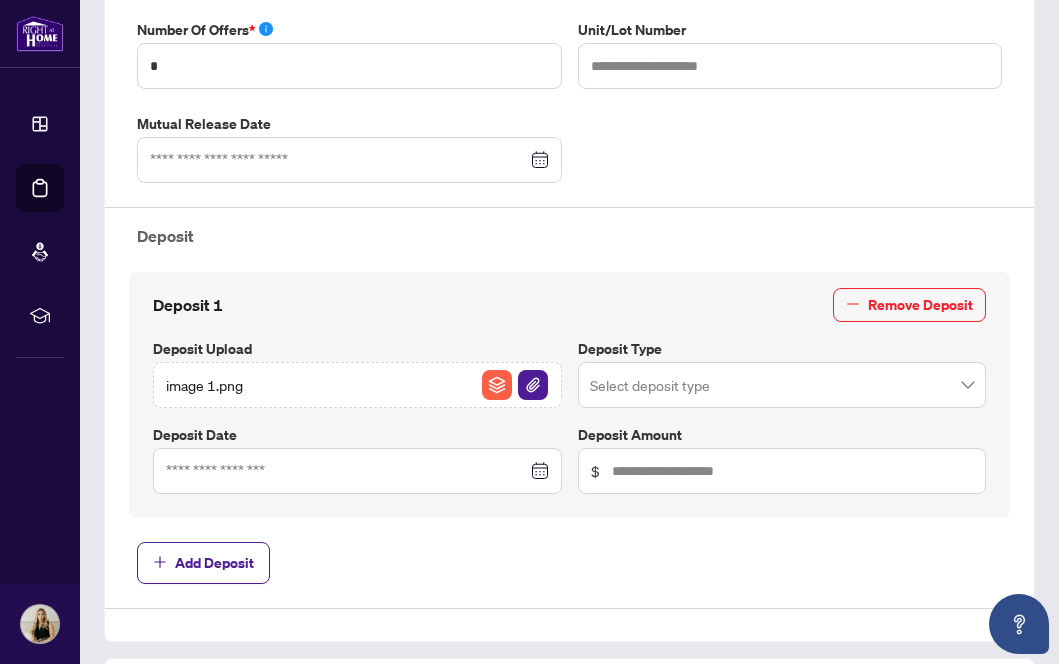 click at bounding box center (782, 385) 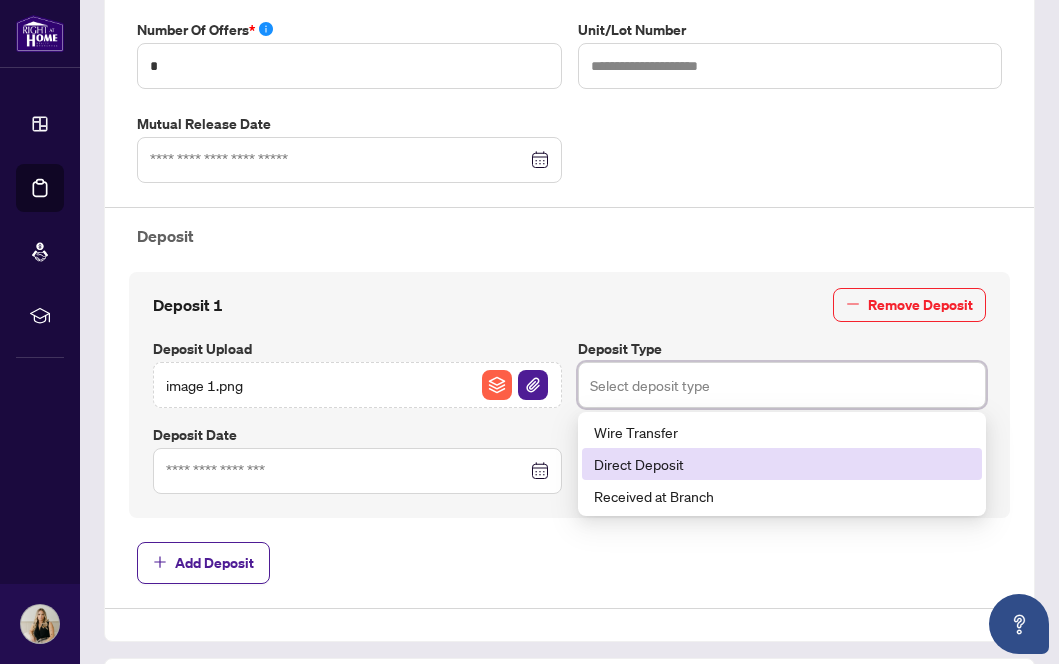 click on "Direct Deposit" at bounding box center [782, 464] 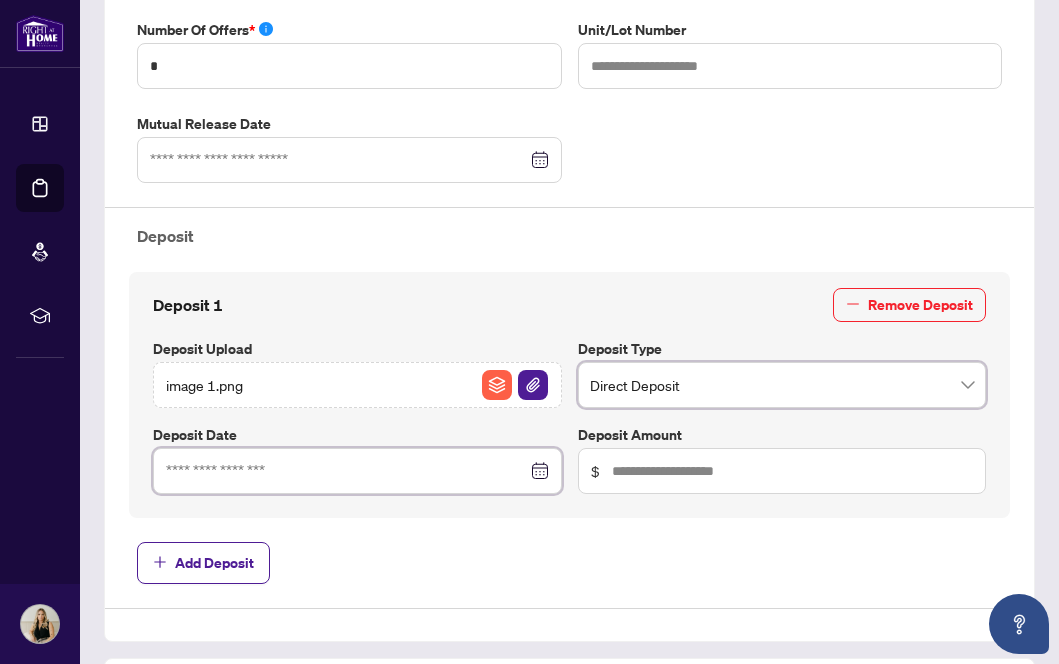 click at bounding box center [346, 471] 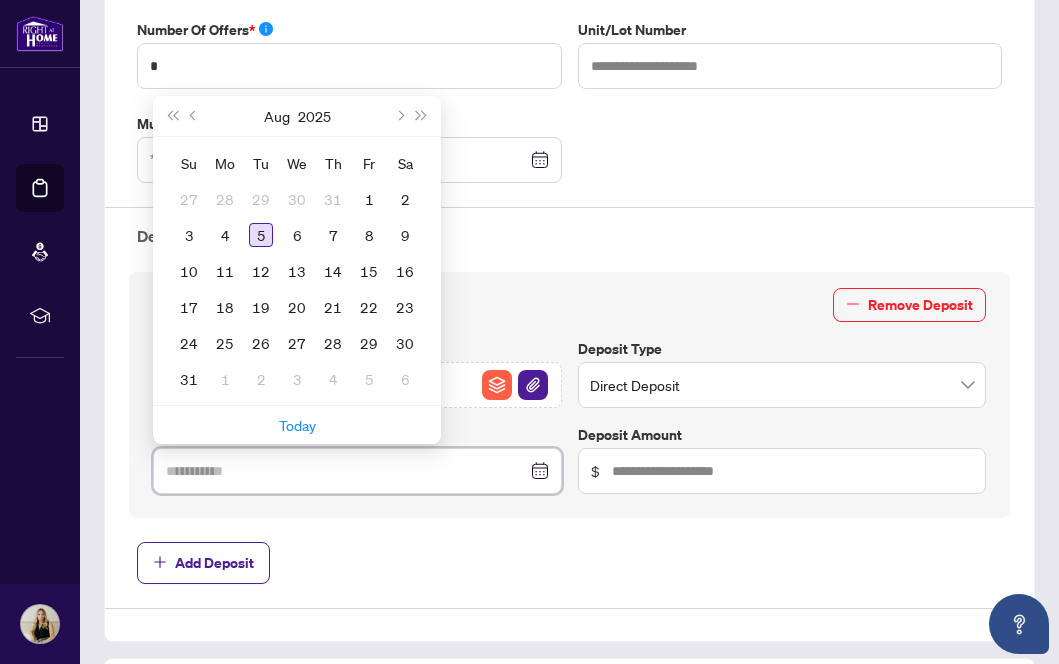 type on "**********" 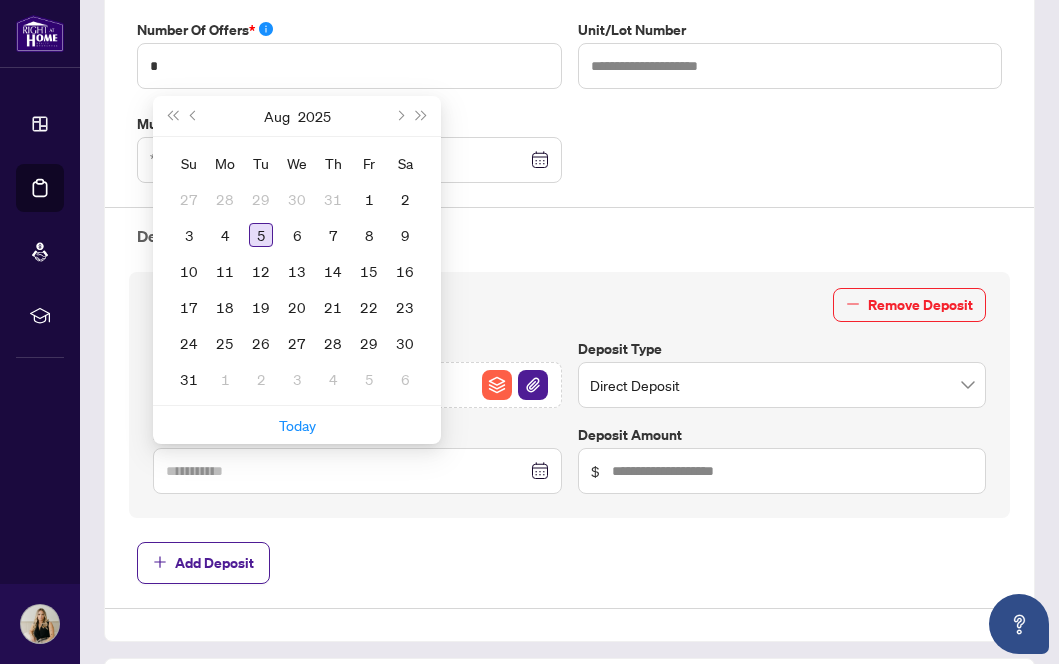 click on "5" at bounding box center [261, 235] 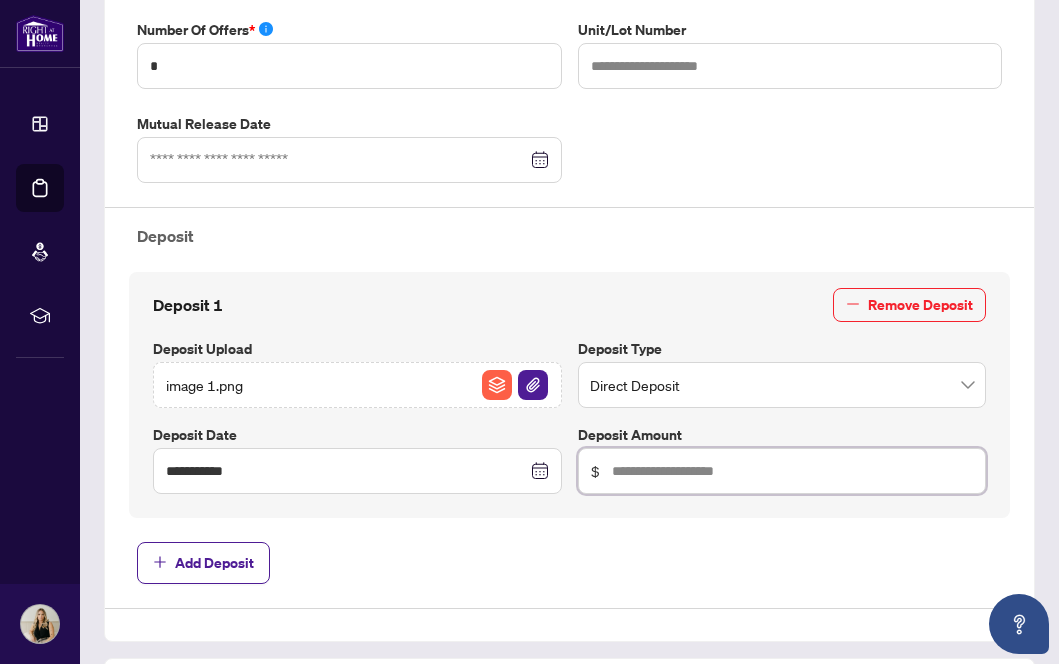 click at bounding box center (793, 471) 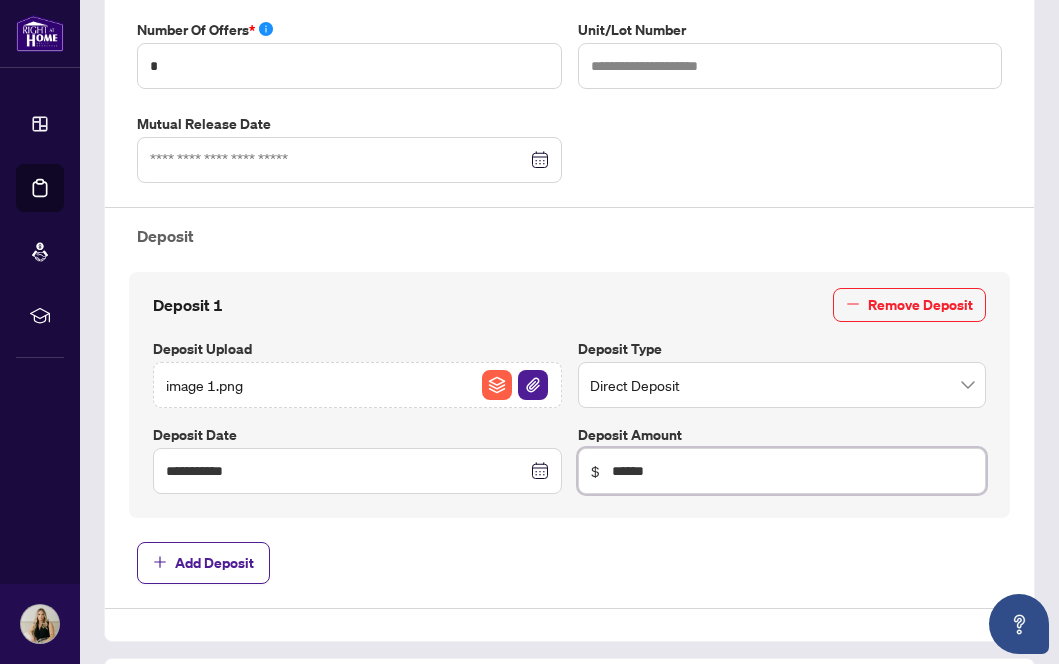 type on "******" 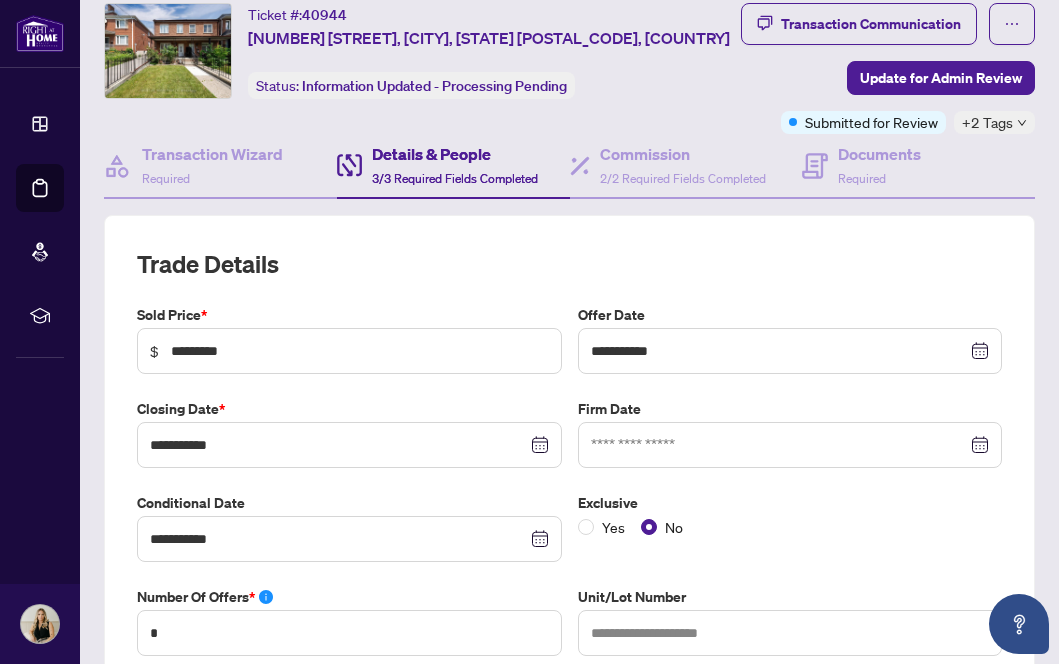 scroll, scrollTop: 0, scrollLeft: 0, axis: both 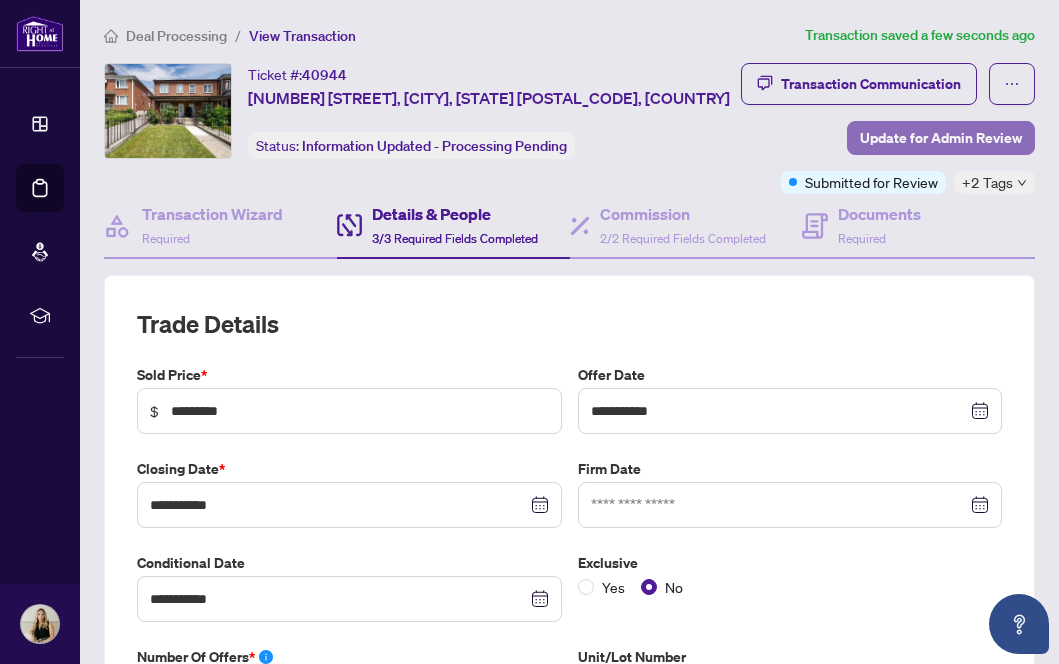 click on "Update for Admin Review" at bounding box center [941, 138] 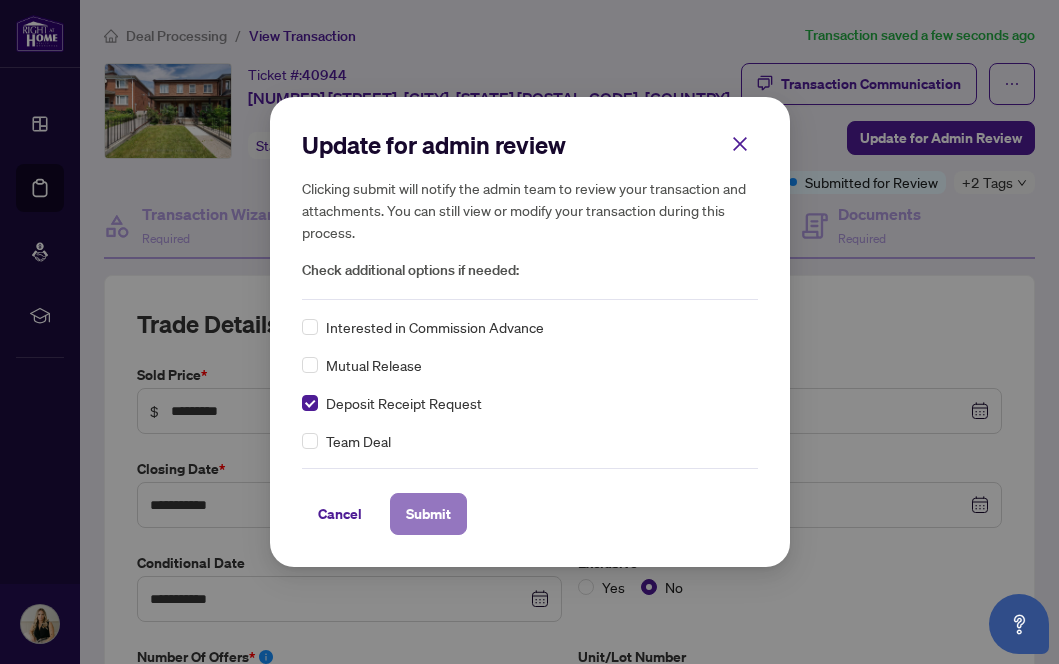 click on "Submit" at bounding box center (428, 514) 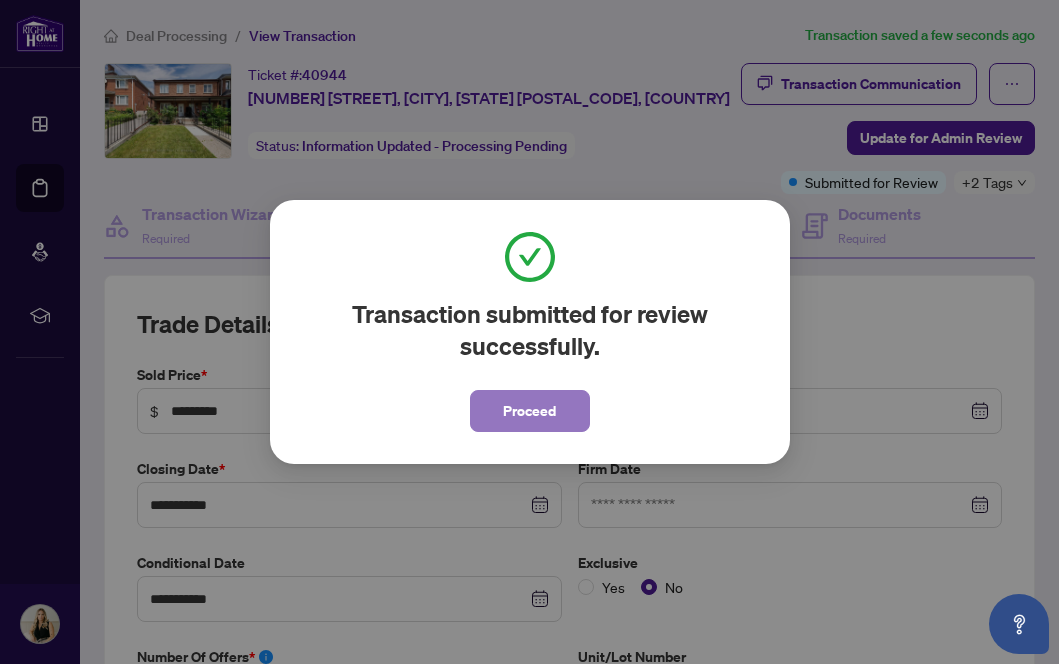 click on "Proceed" at bounding box center [530, 411] 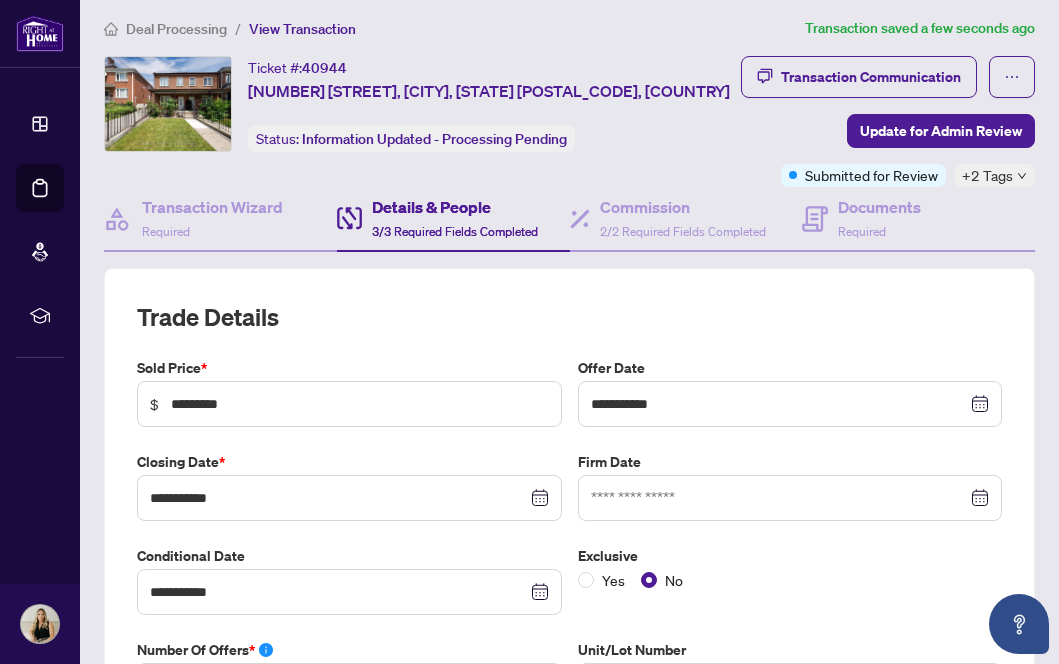 scroll, scrollTop: 0, scrollLeft: 0, axis: both 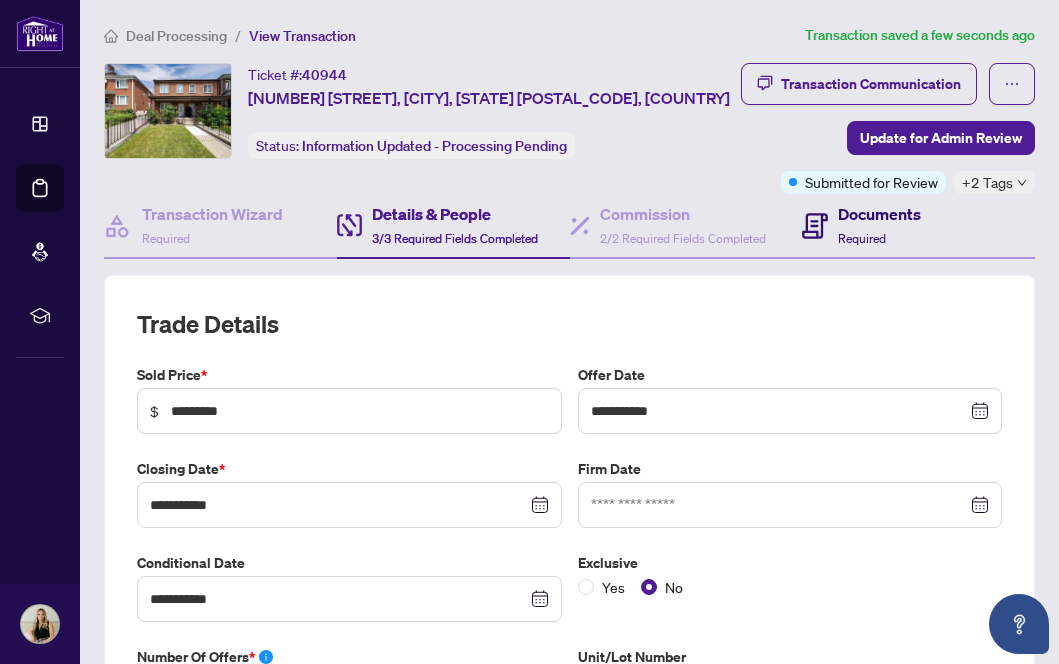 click on "Documents" at bounding box center [879, 214] 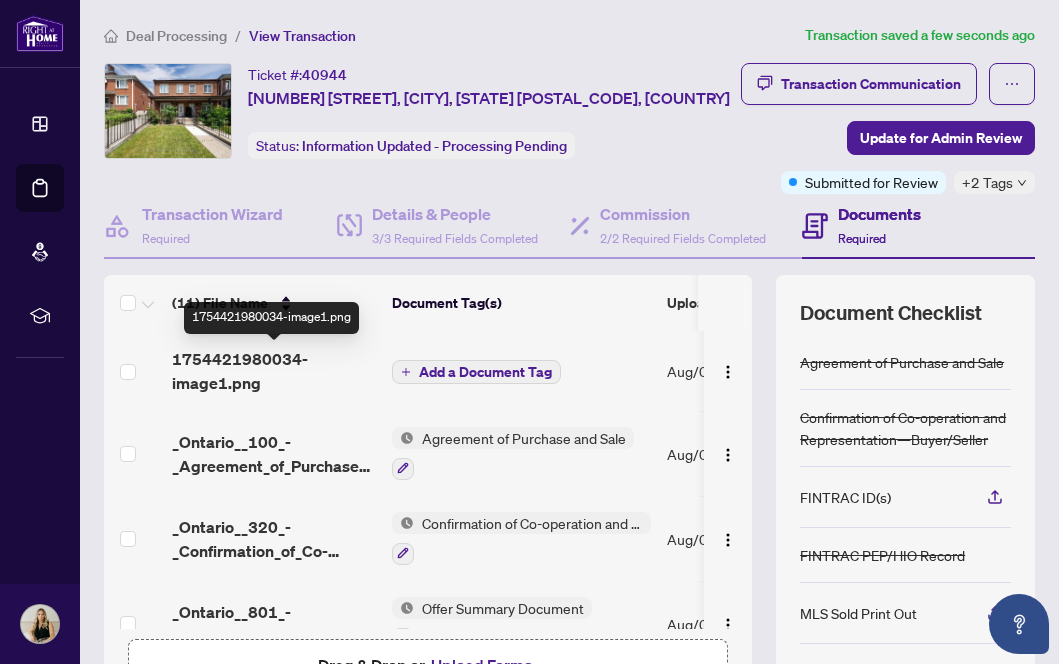 click on "[FILENAME]" at bounding box center (274, 371) 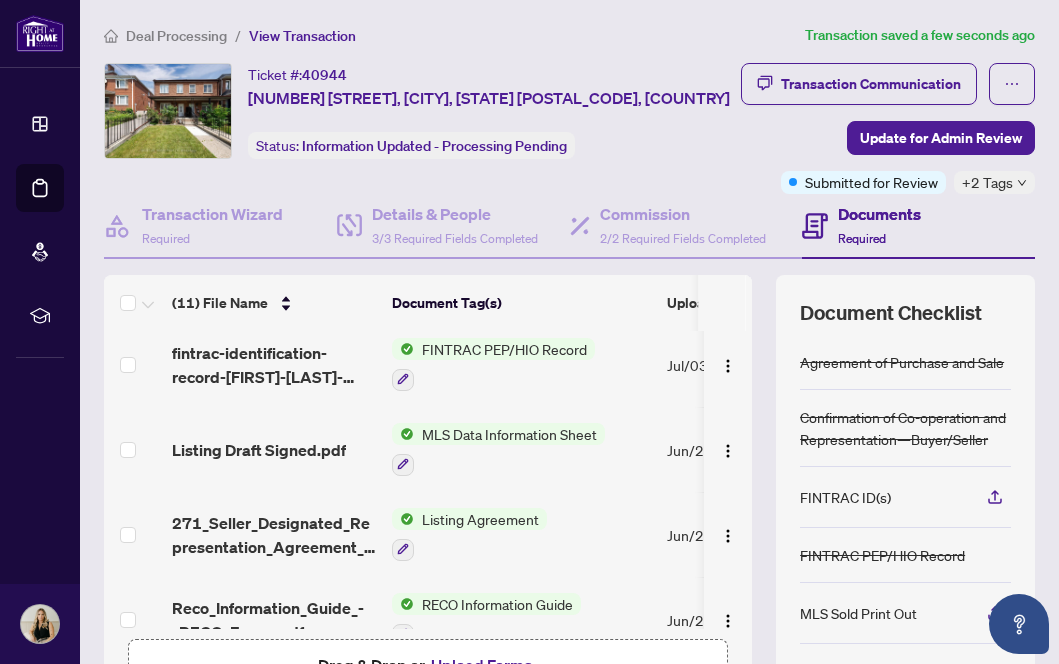 scroll, scrollTop: 634, scrollLeft: 0, axis: vertical 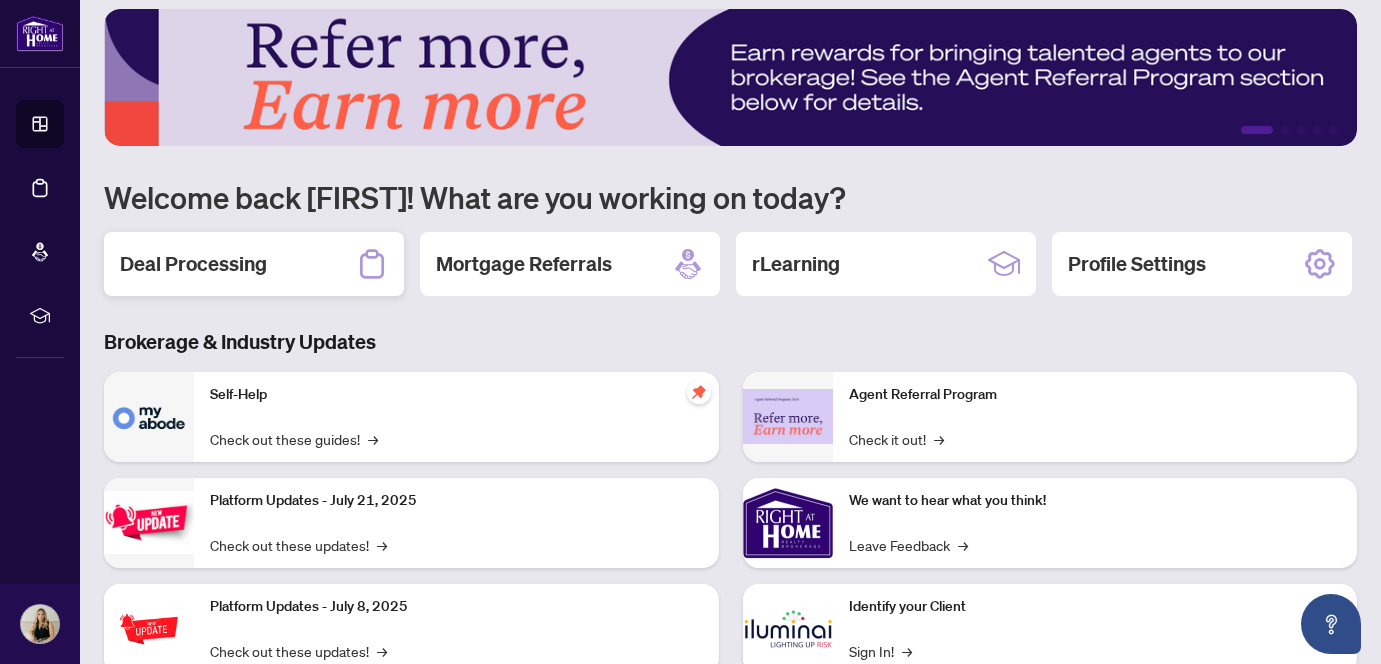 click on "Deal Processing" at bounding box center (254, 264) 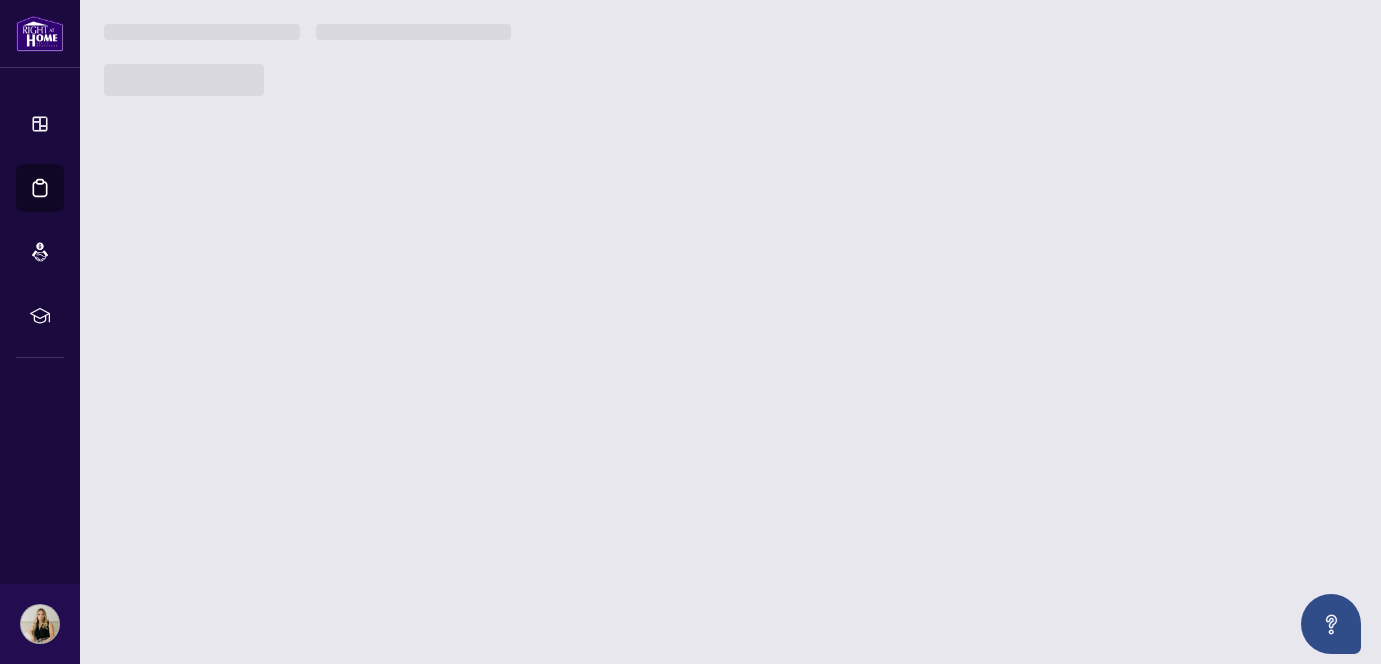 scroll, scrollTop: 0, scrollLeft: 0, axis: both 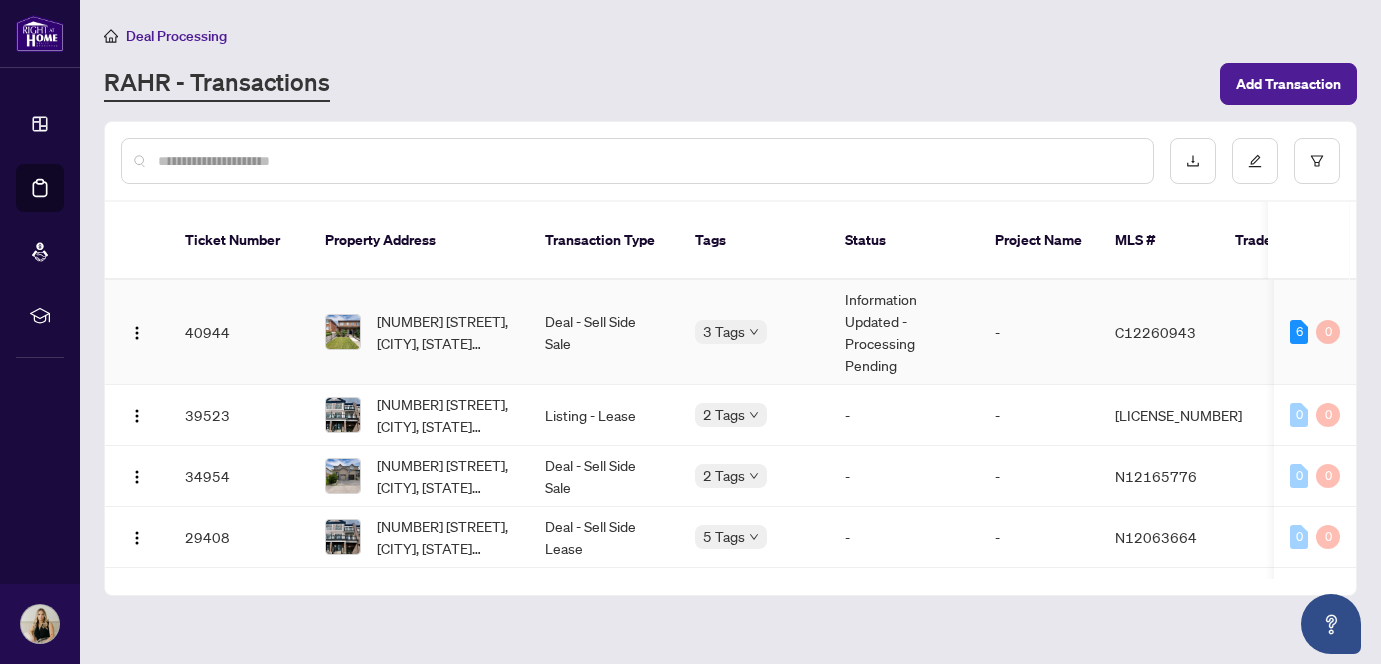 click on "[NUMBER] [STREET], [CITY], [STATE] [POSTAL_CODE], [COUNTRY]" at bounding box center (445, 332) 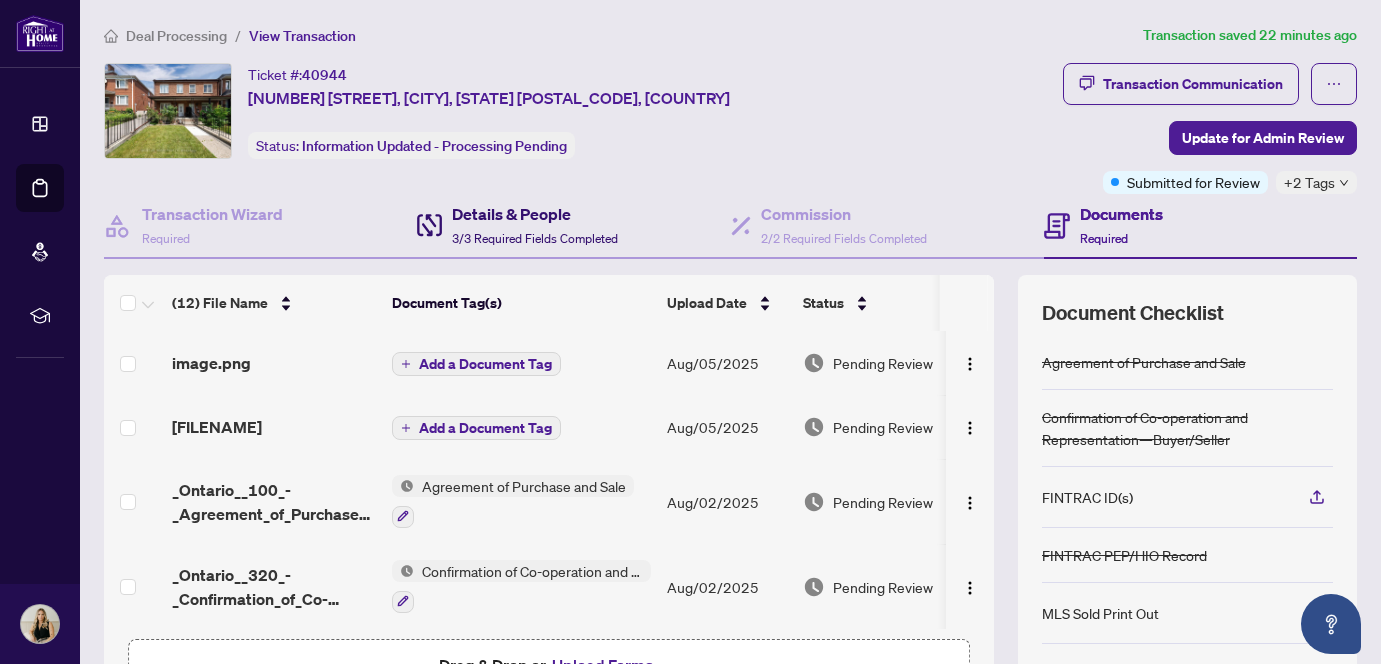 click on "3/3 Required Fields Completed" at bounding box center (535, 238) 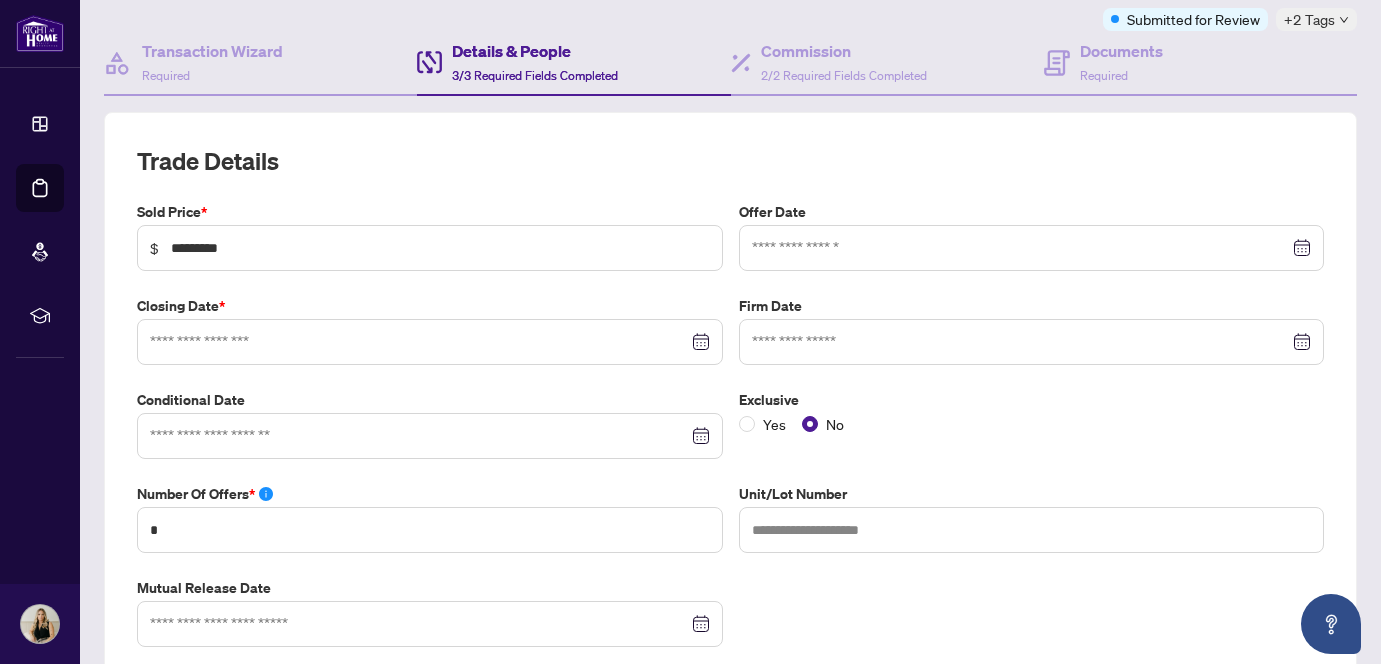 scroll, scrollTop: 335, scrollLeft: 0, axis: vertical 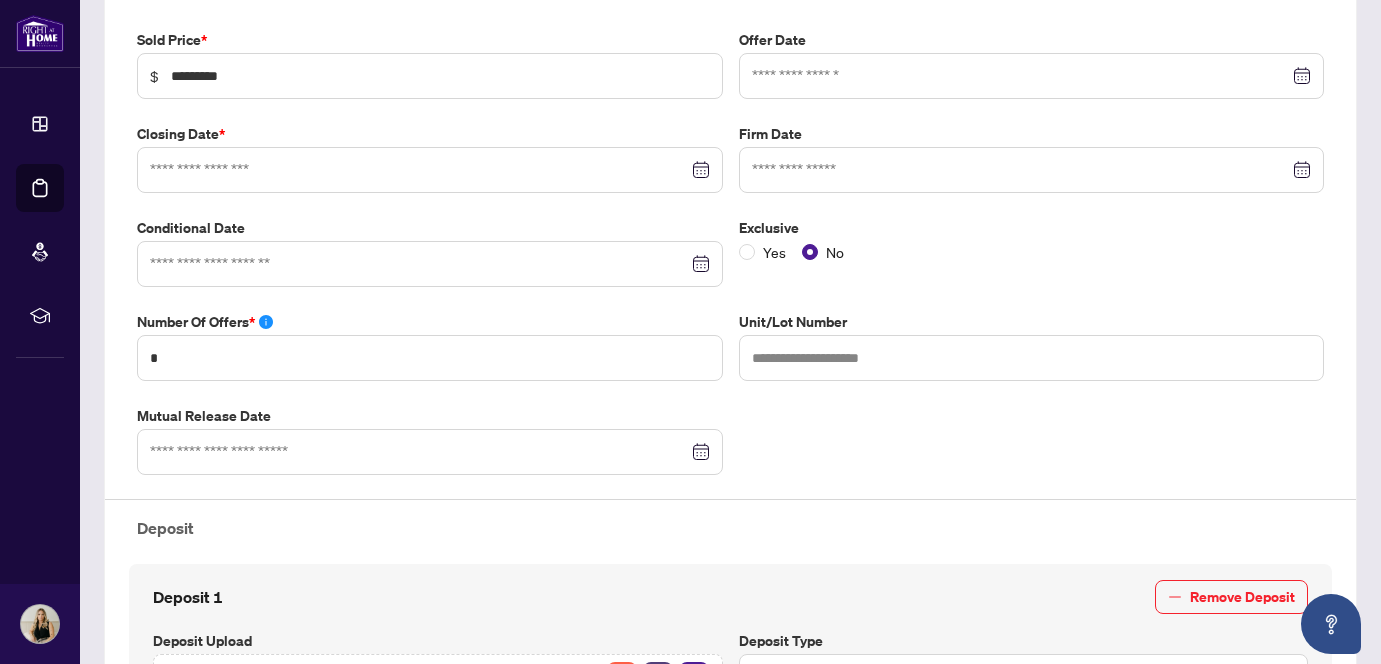 type on "**********" 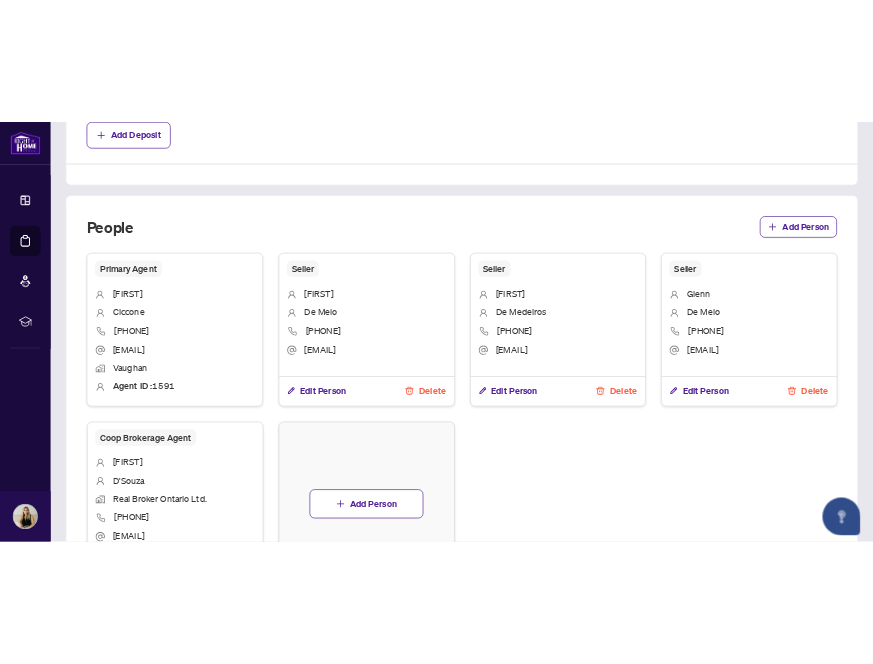 scroll, scrollTop: 1421, scrollLeft: 0, axis: vertical 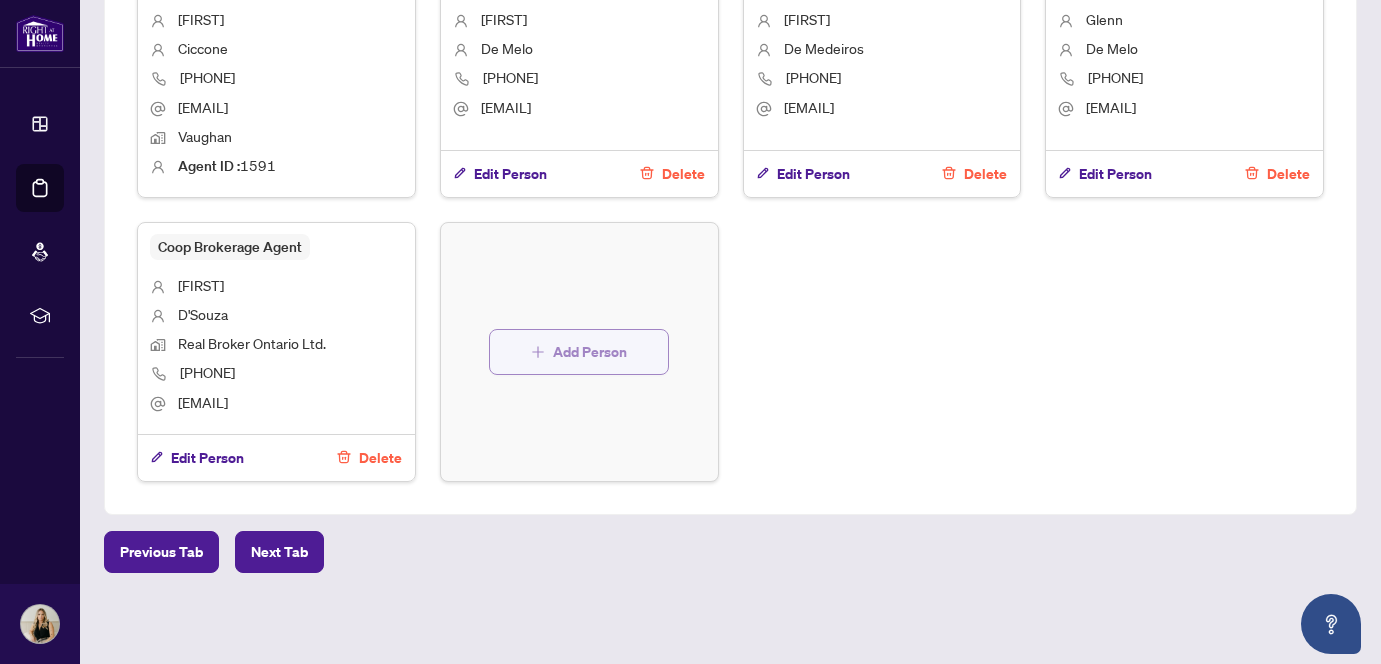 click on "Add Person" at bounding box center [579, 352] 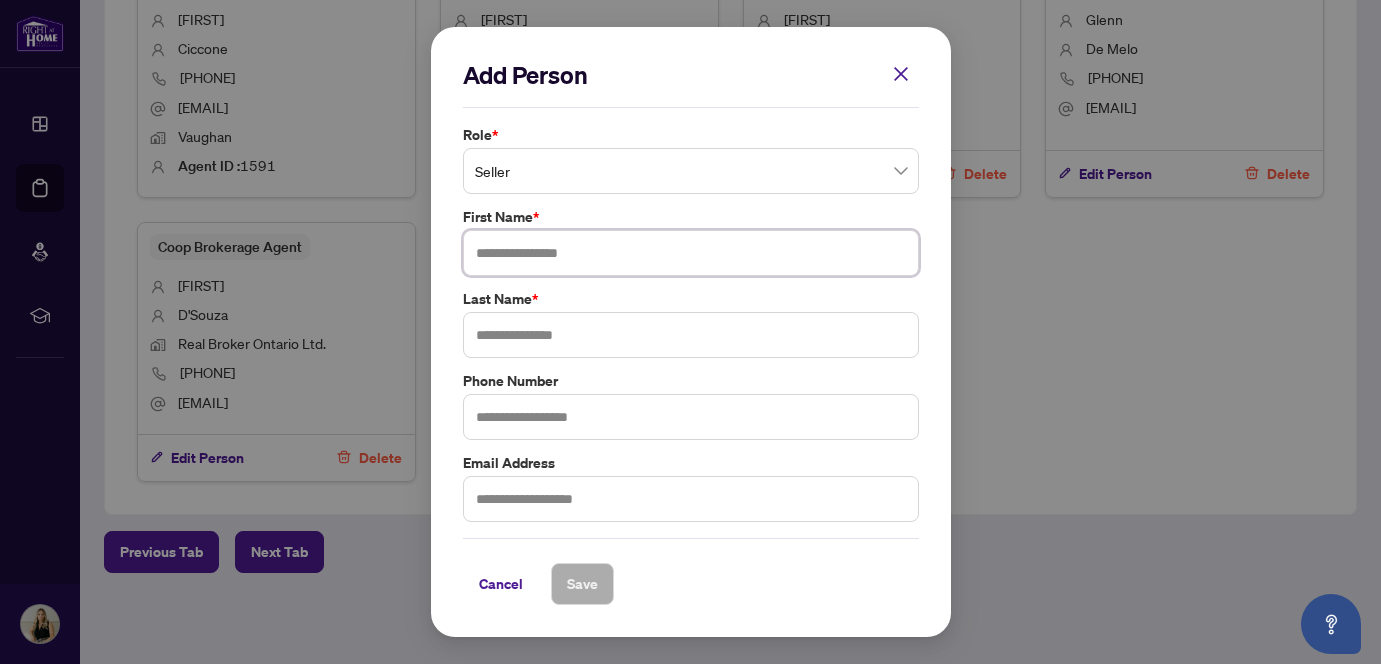 click at bounding box center (691, 253) 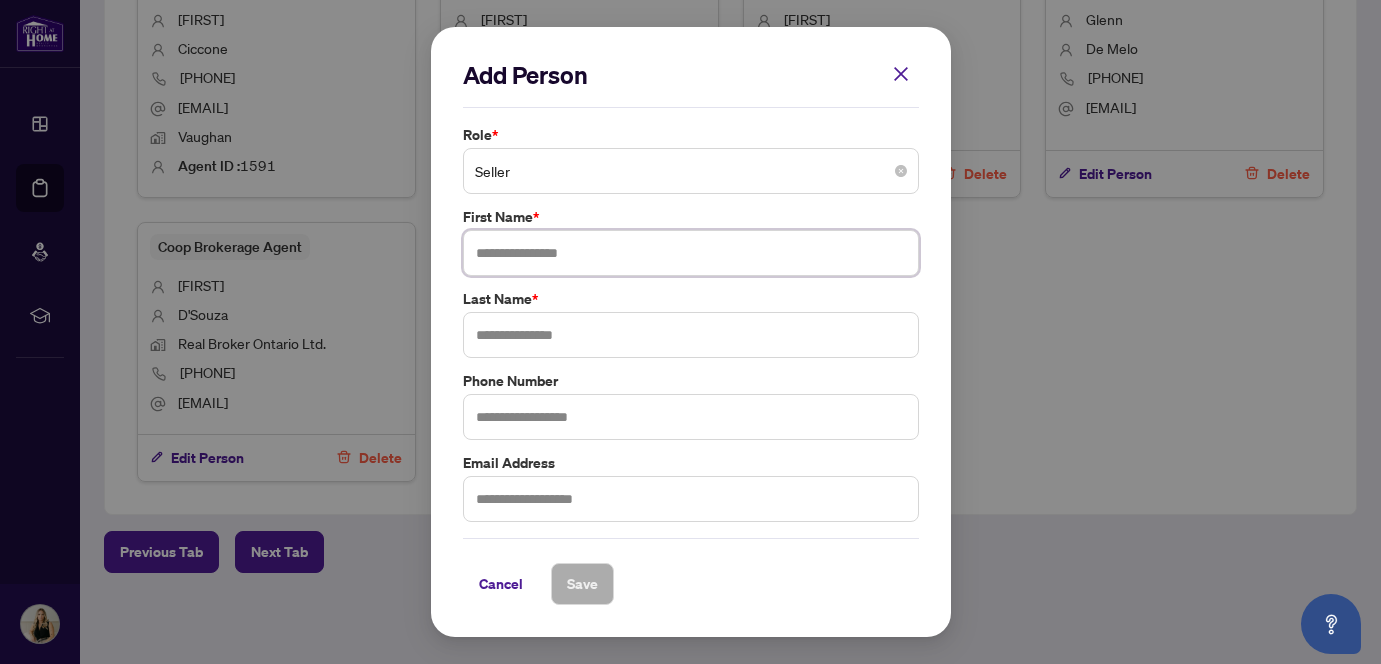 click on "Seller" at bounding box center [691, 171] 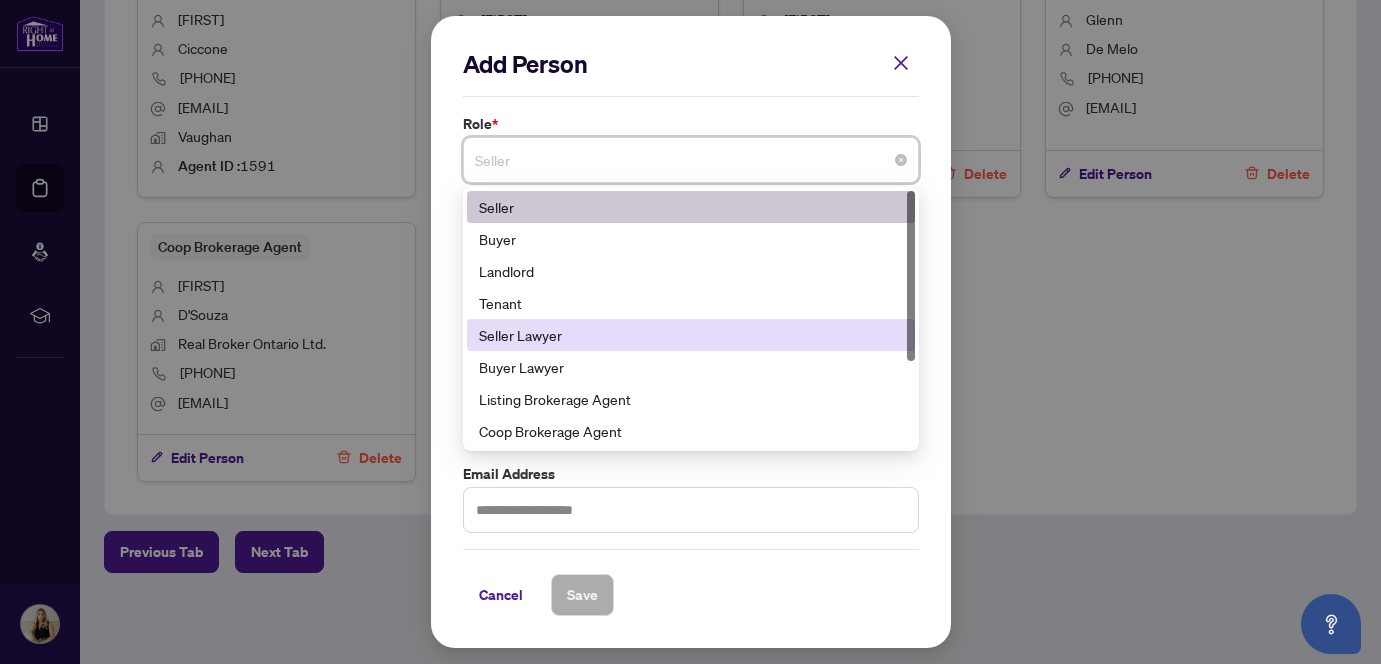click on "Seller Lawyer" at bounding box center (691, 335) 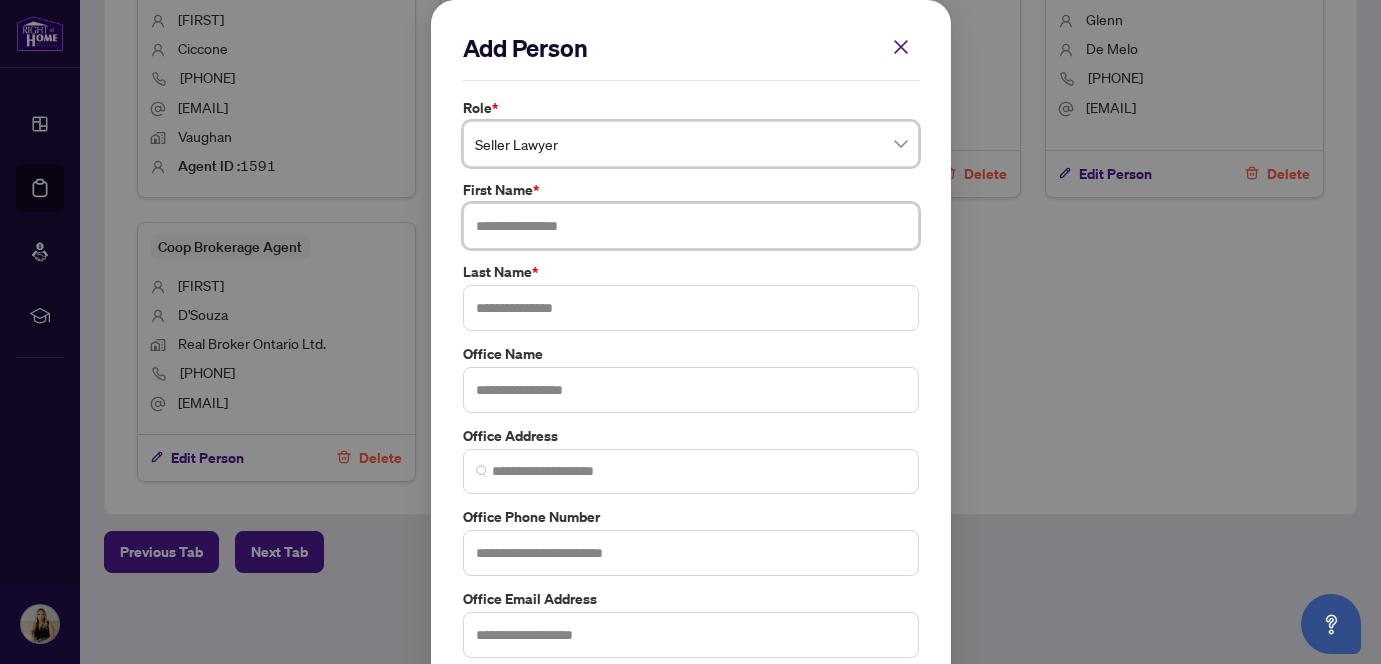 click at bounding box center [691, 226] 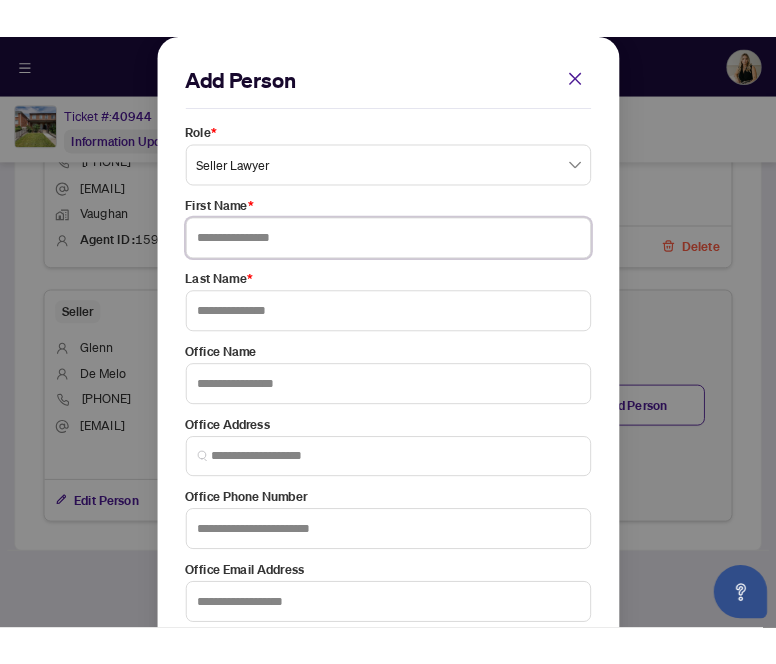 scroll, scrollTop: 1402, scrollLeft: 0, axis: vertical 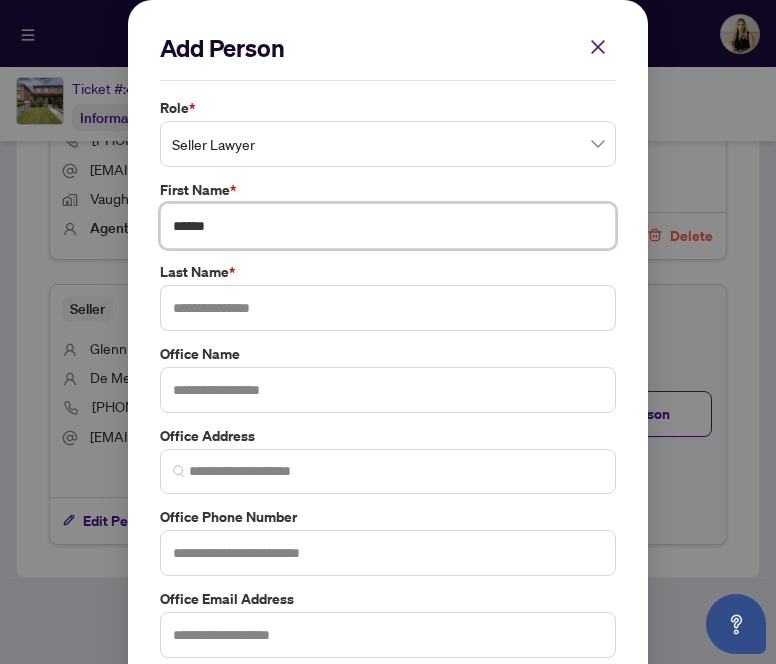 type on "******" 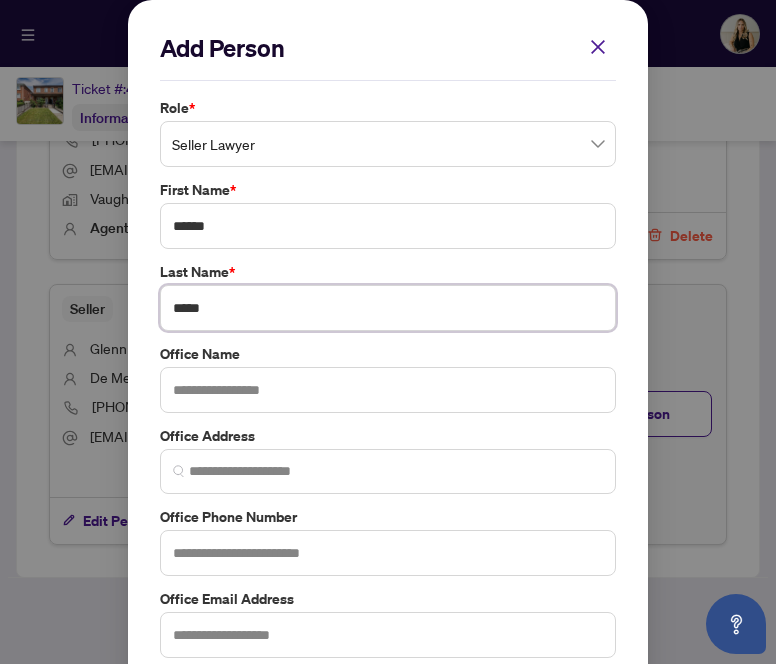 type on "*****" 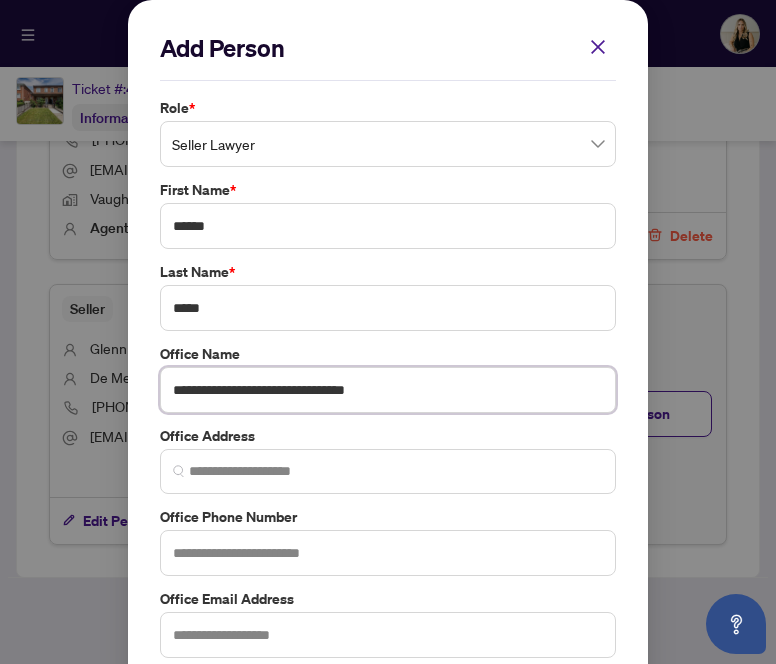 type on "**********" 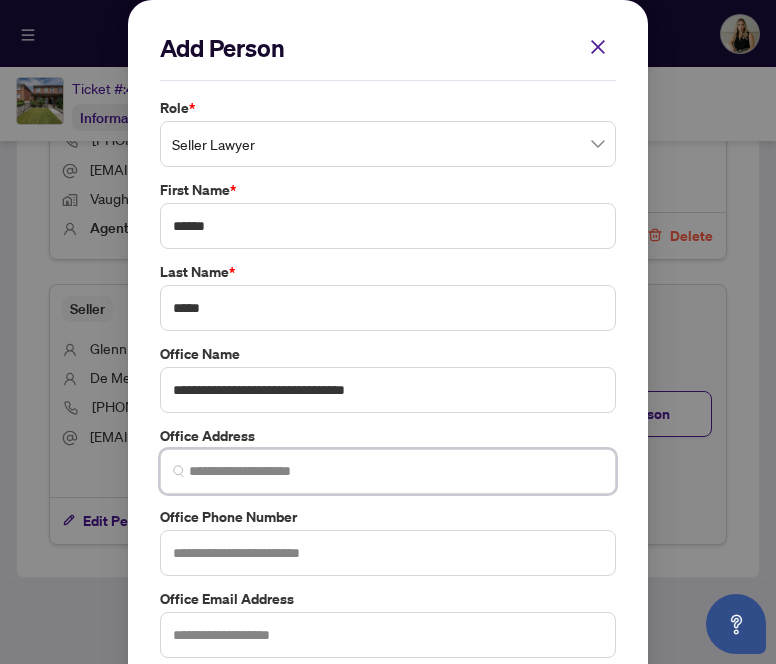 paste on "**********" 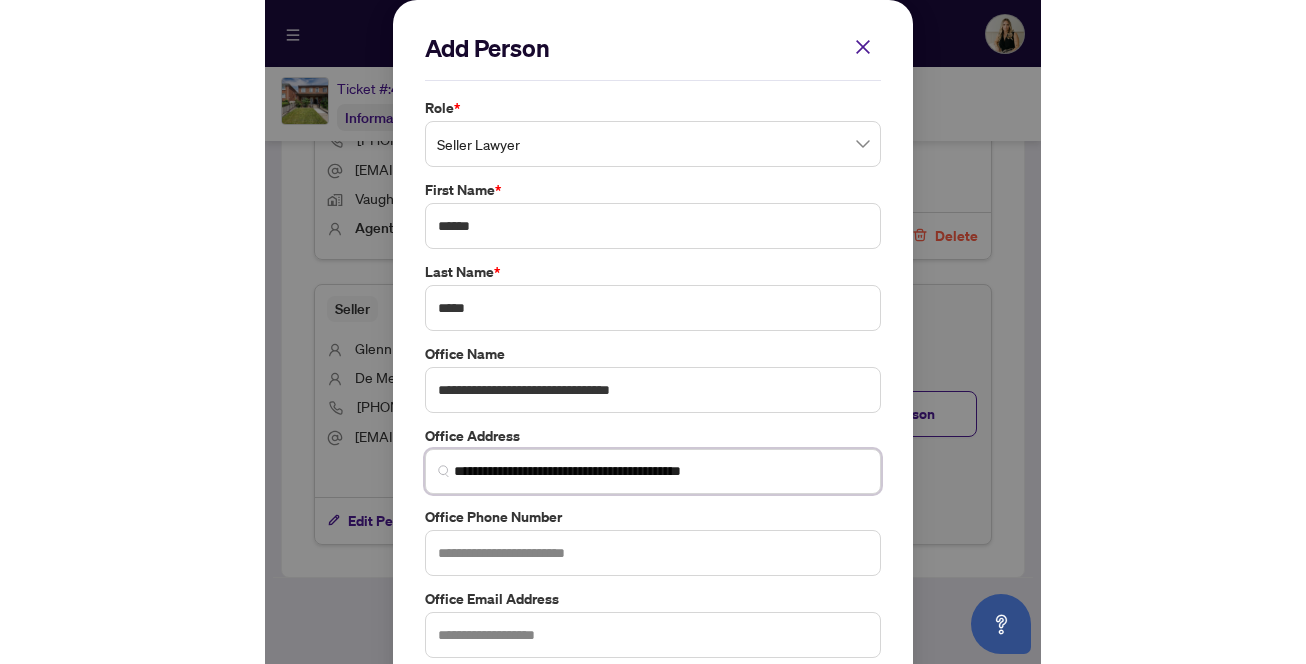 scroll, scrollTop: 109, scrollLeft: 0, axis: vertical 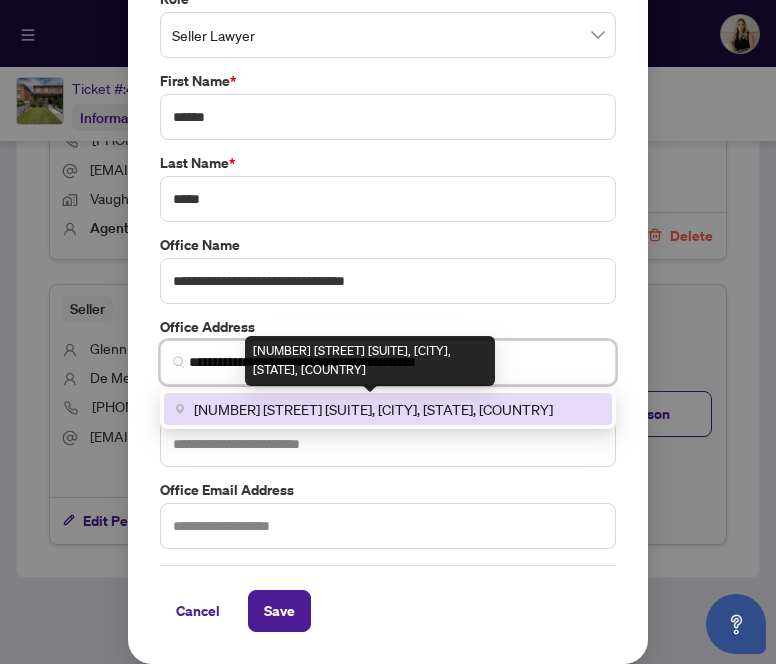 click on "[NUMBER] [STREET] [SUITE], [CITY], [STATE], [COUNTRY]" at bounding box center (373, 409) 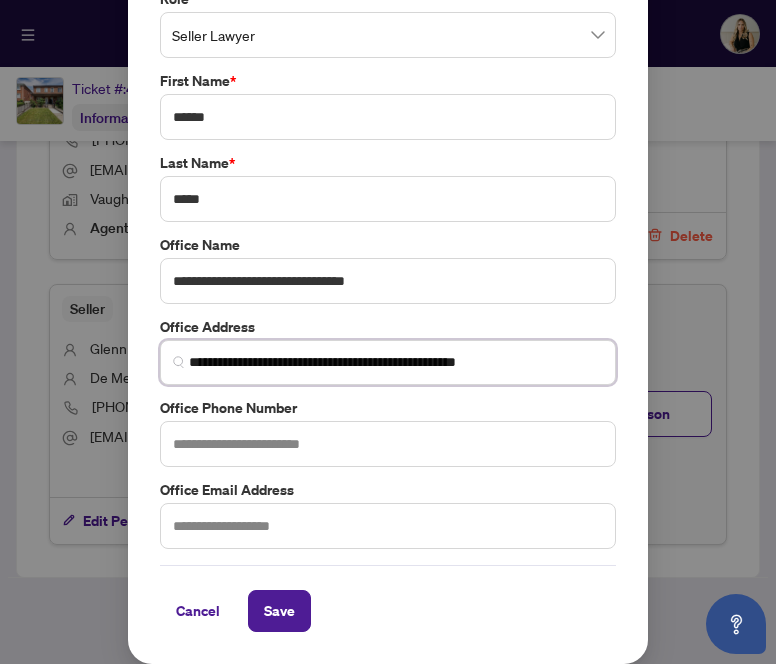type on "**********" 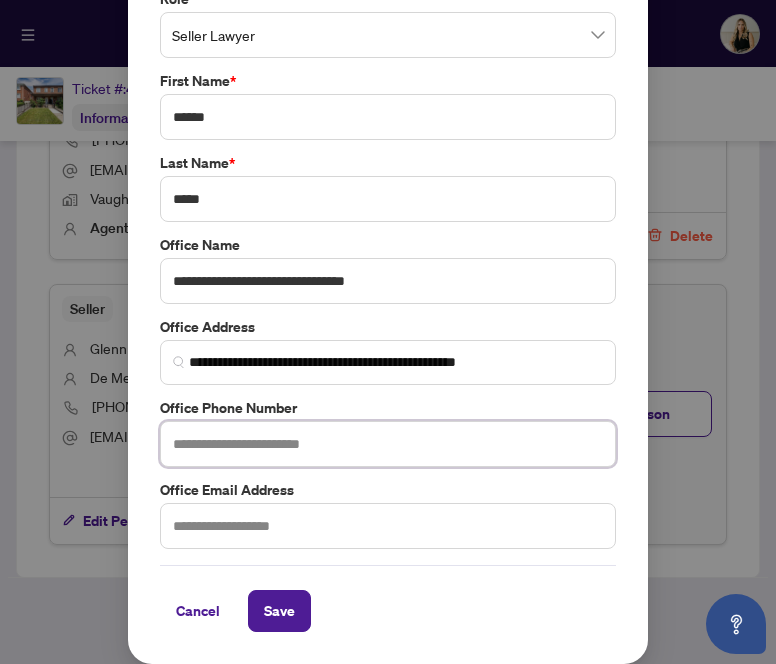 click at bounding box center [388, 444] 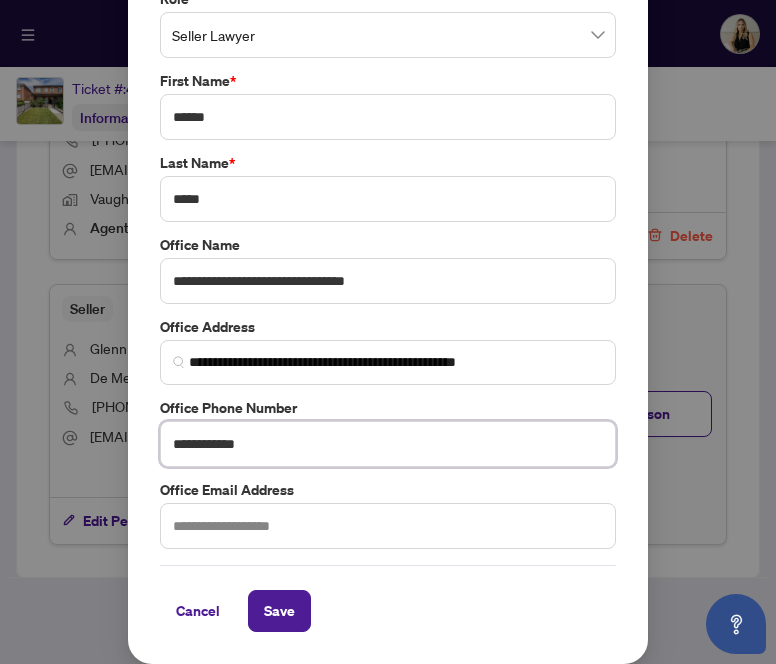 type on "**********" 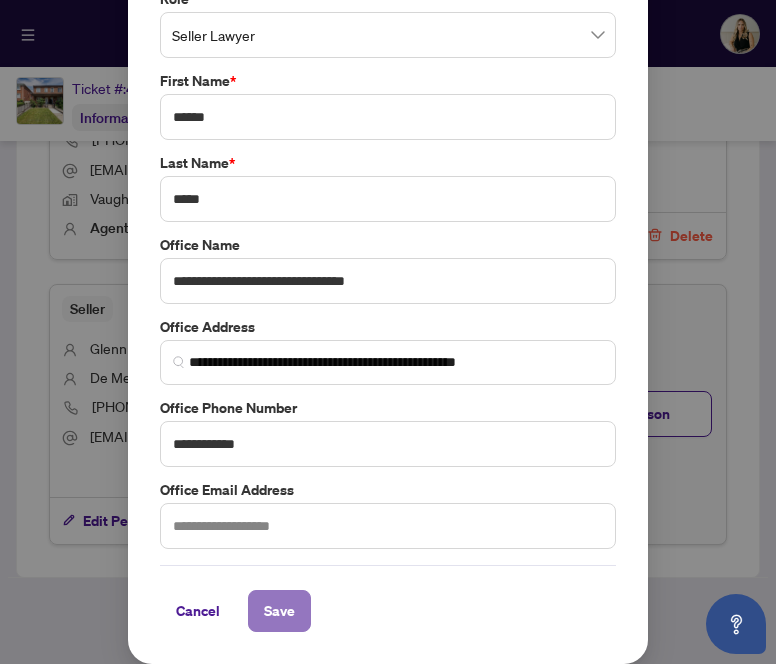 click on "Save" at bounding box center [279, 611] 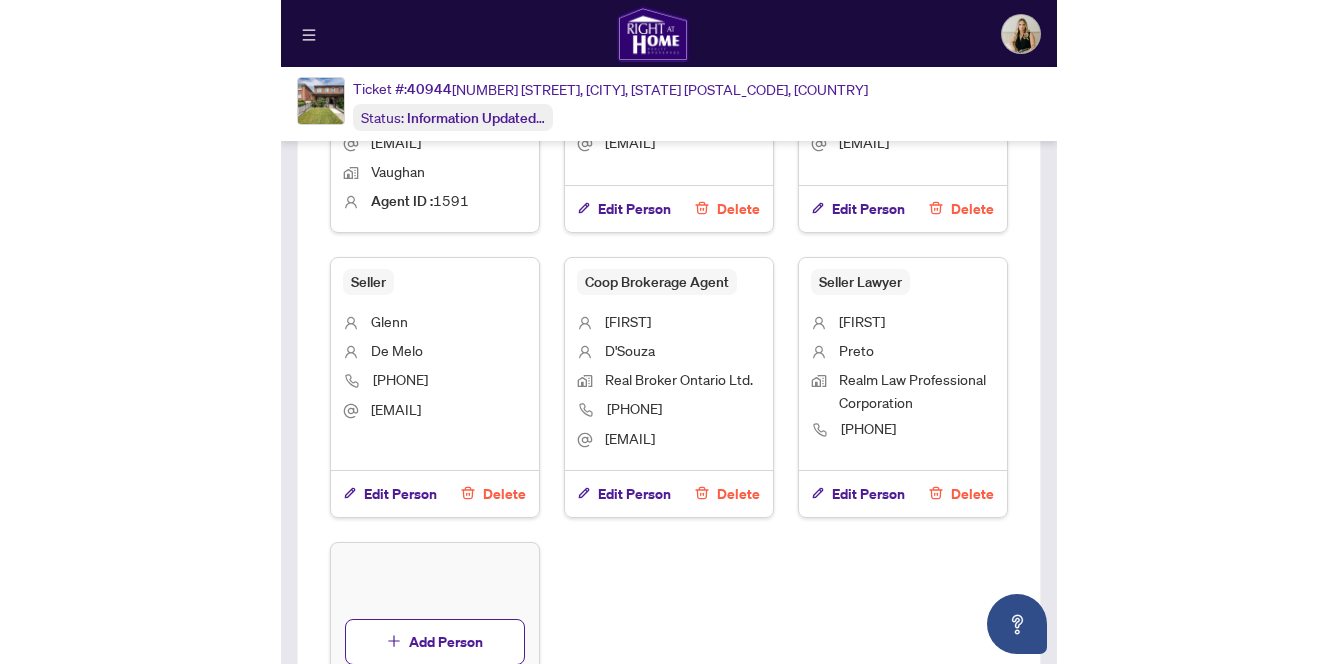 scroll, scrollTop: 1362, scrollLeft: 0, axis: vertical 